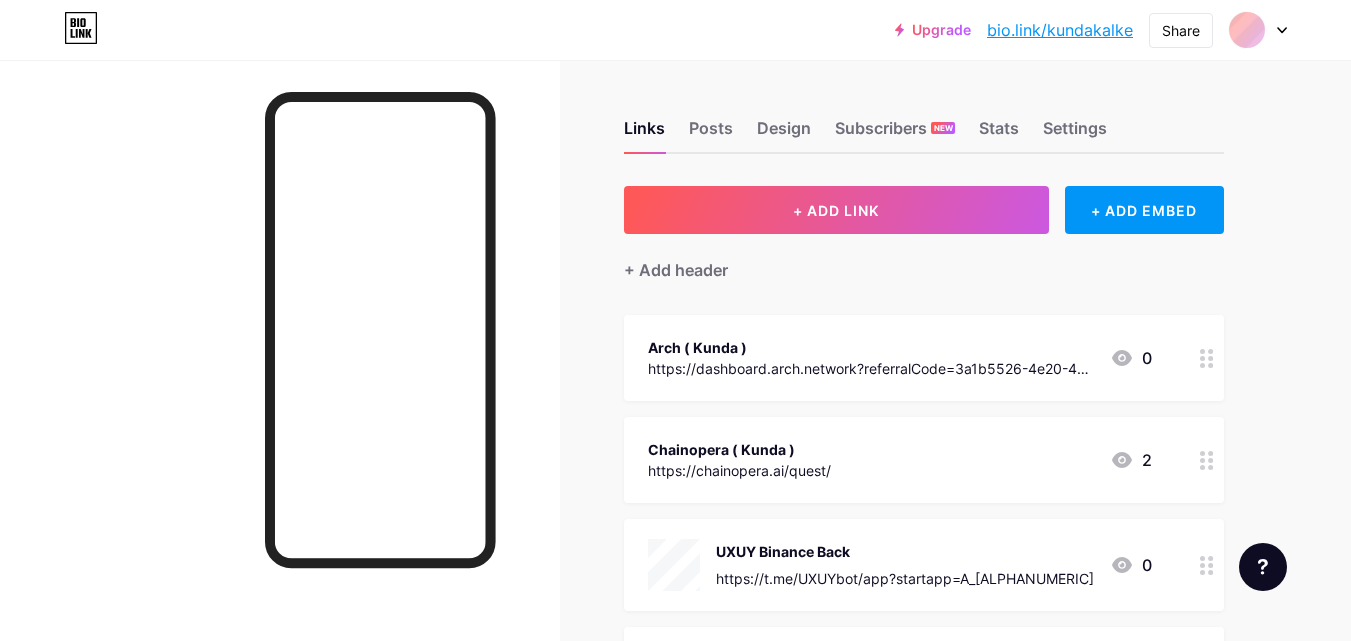 scroll, scrollTop: 0, scrollLeft: 0, axis: both 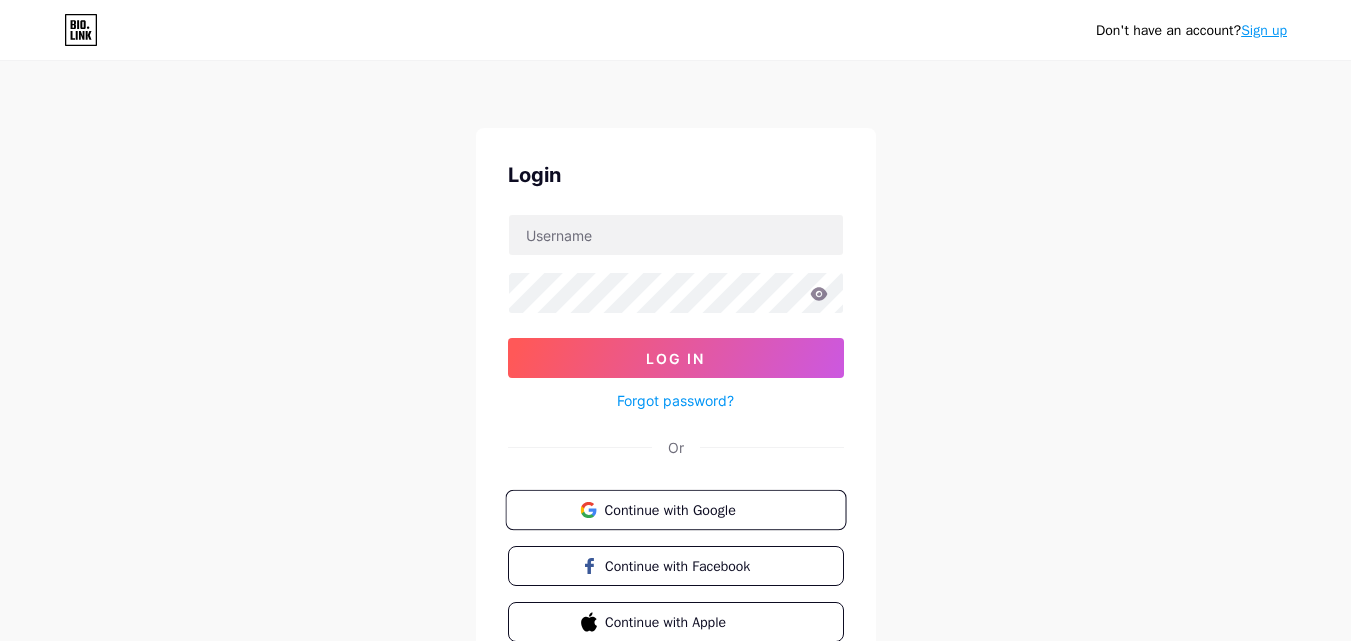click on "Continue with Google" at bounding box center (687, 509) 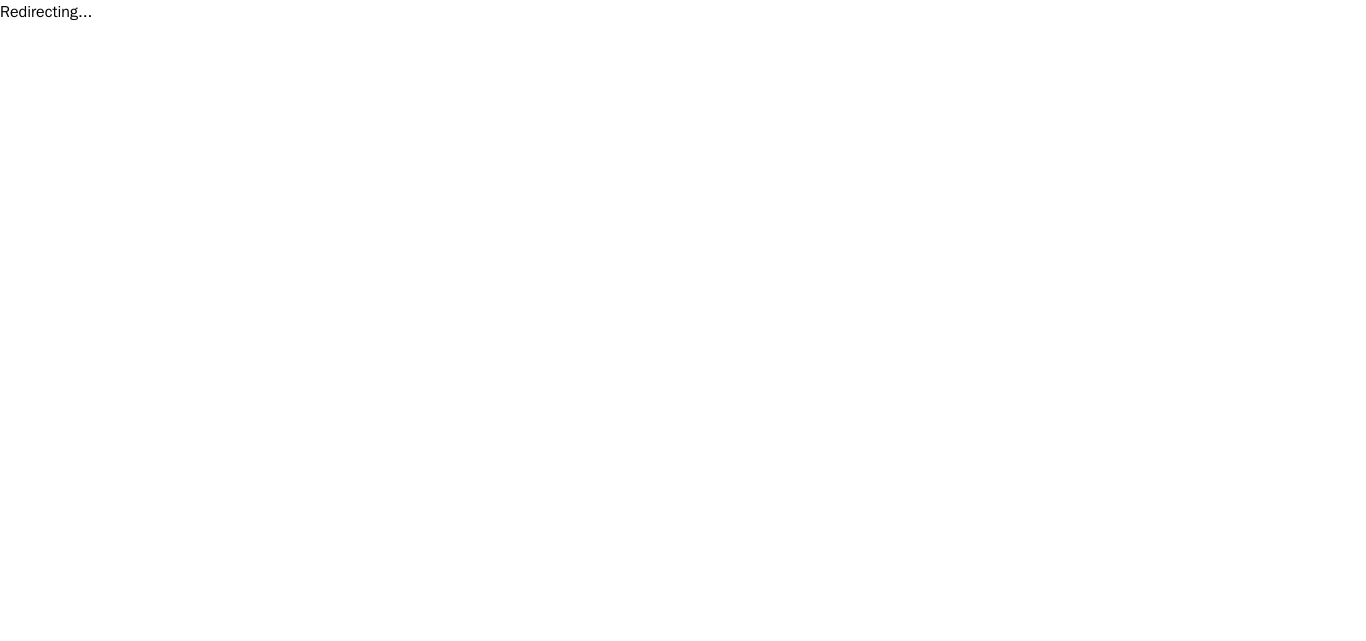scroll, scrollTop: 0, scrollLeft: 0, axis: both 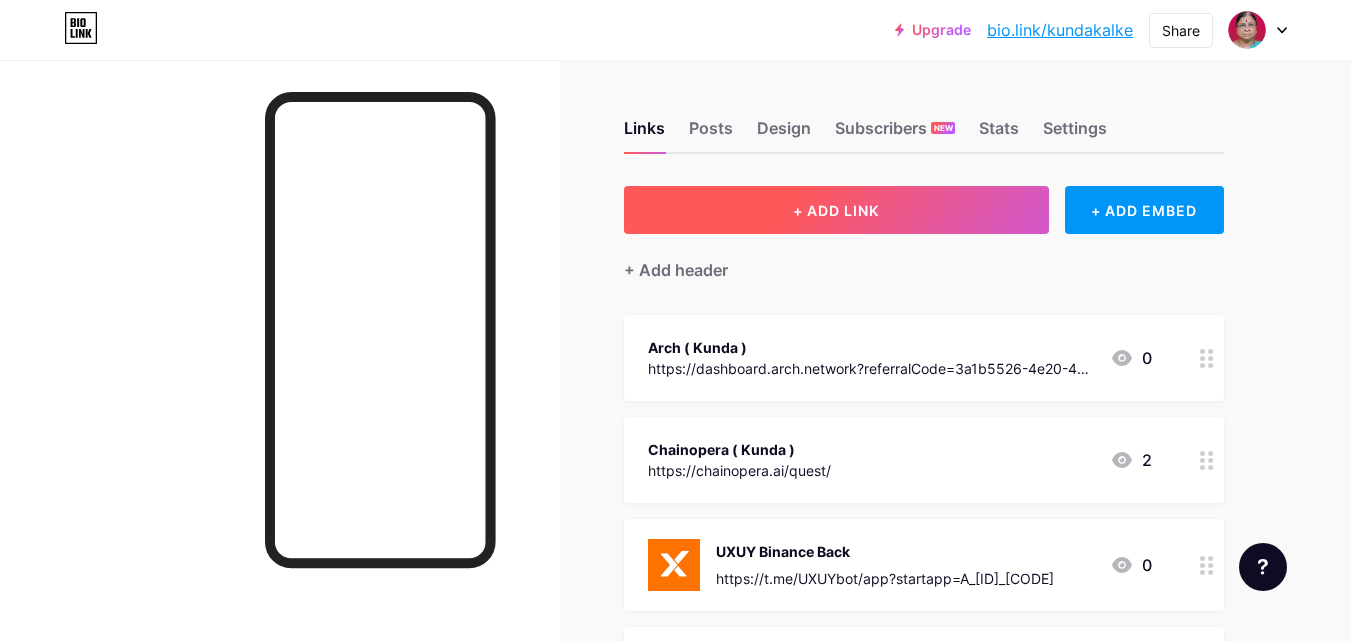click on "+ ADD LINK" at bounding box center (836, 210) 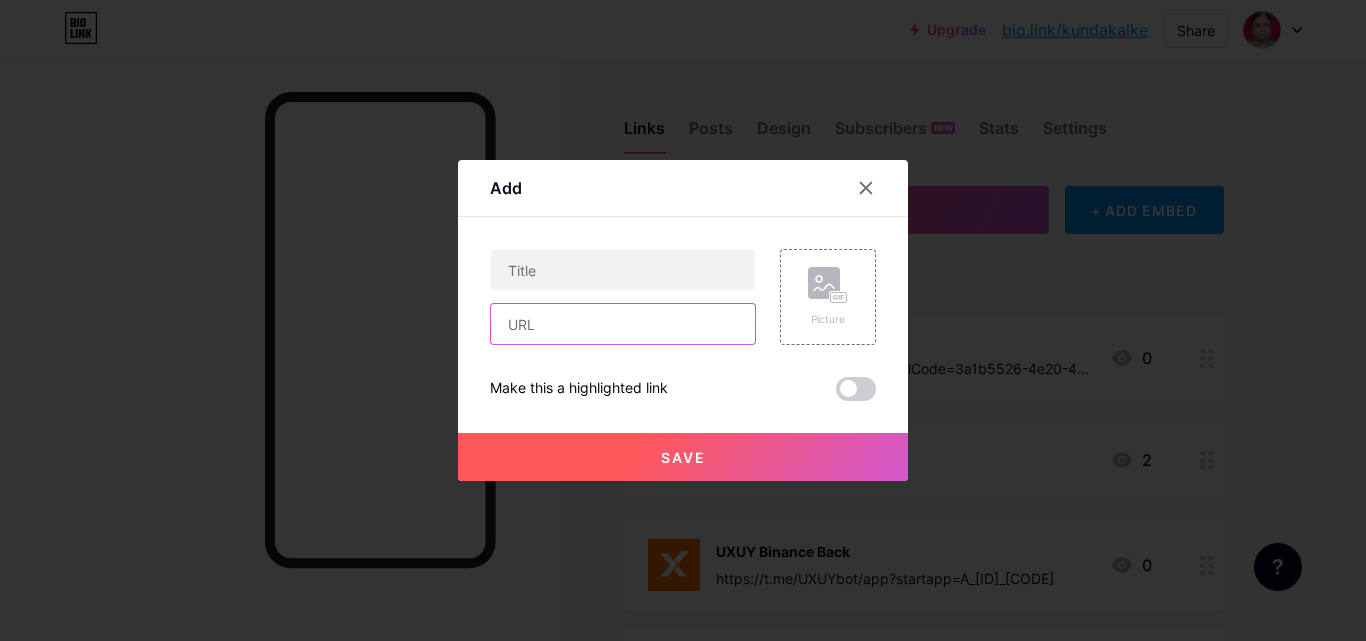 click at bounding box center [623, 324] 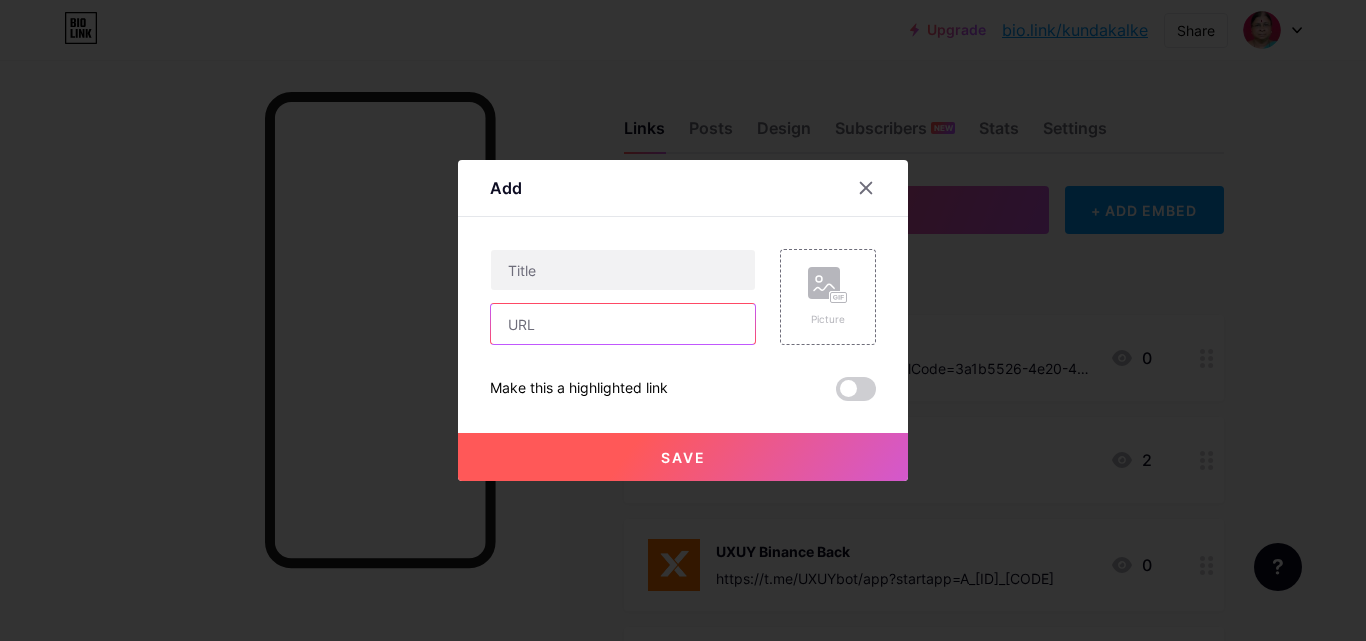 paste on "https://community.quranium.org/qrnrush/refer?userReferralCode=FTJE24?userReferralCode=J0JUMP" 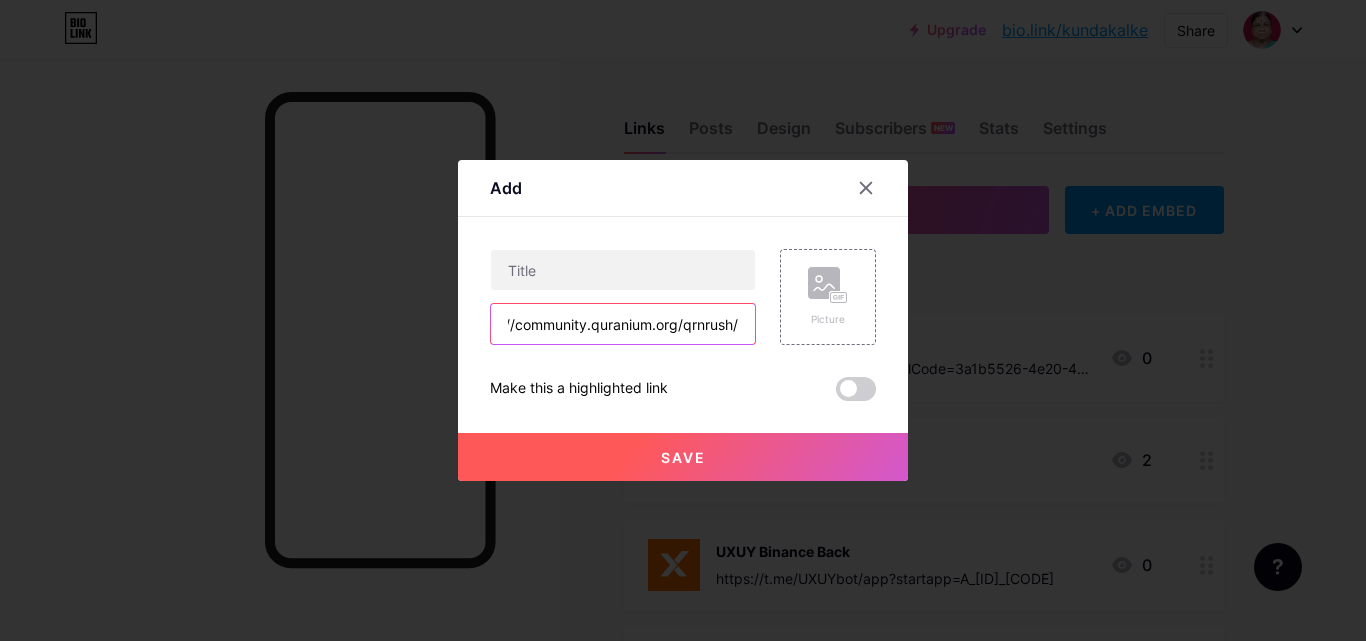 scroll, scrollTop: 0, scrollLeft: 43, axis: horizontal 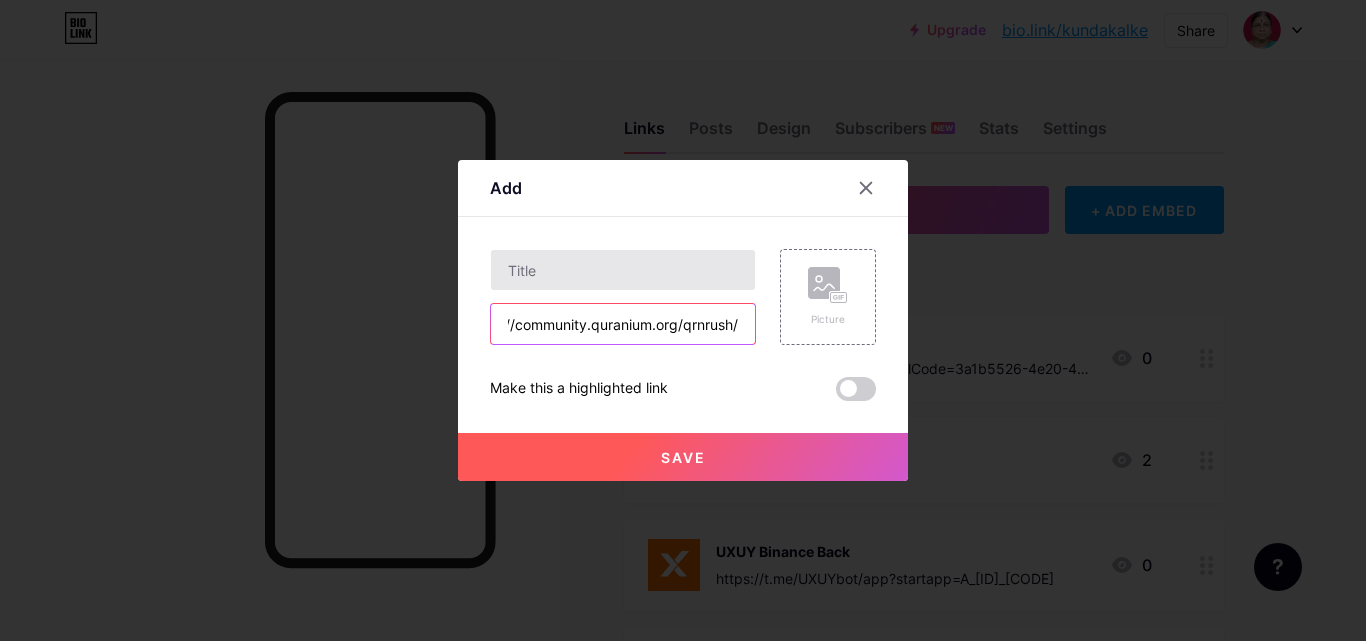 type on "https://community.quranium.org/qrnrush/" 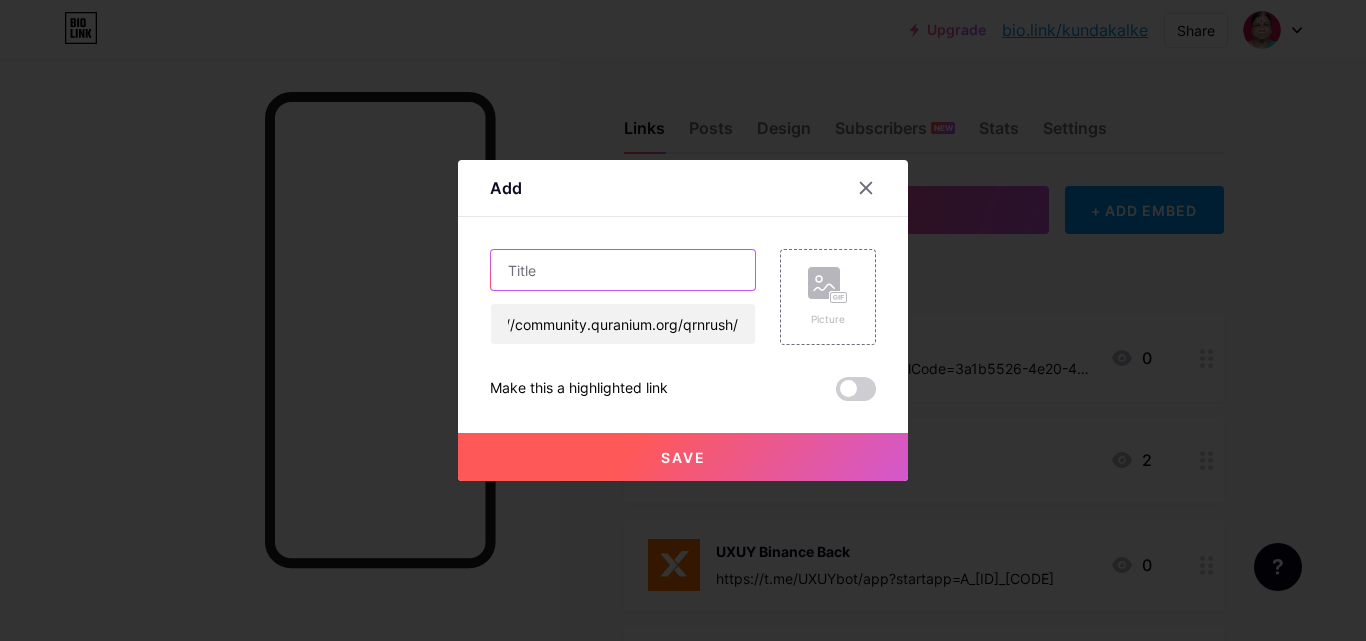 scroll, scrollTop: 0, scrollLeft: 0, axis: both 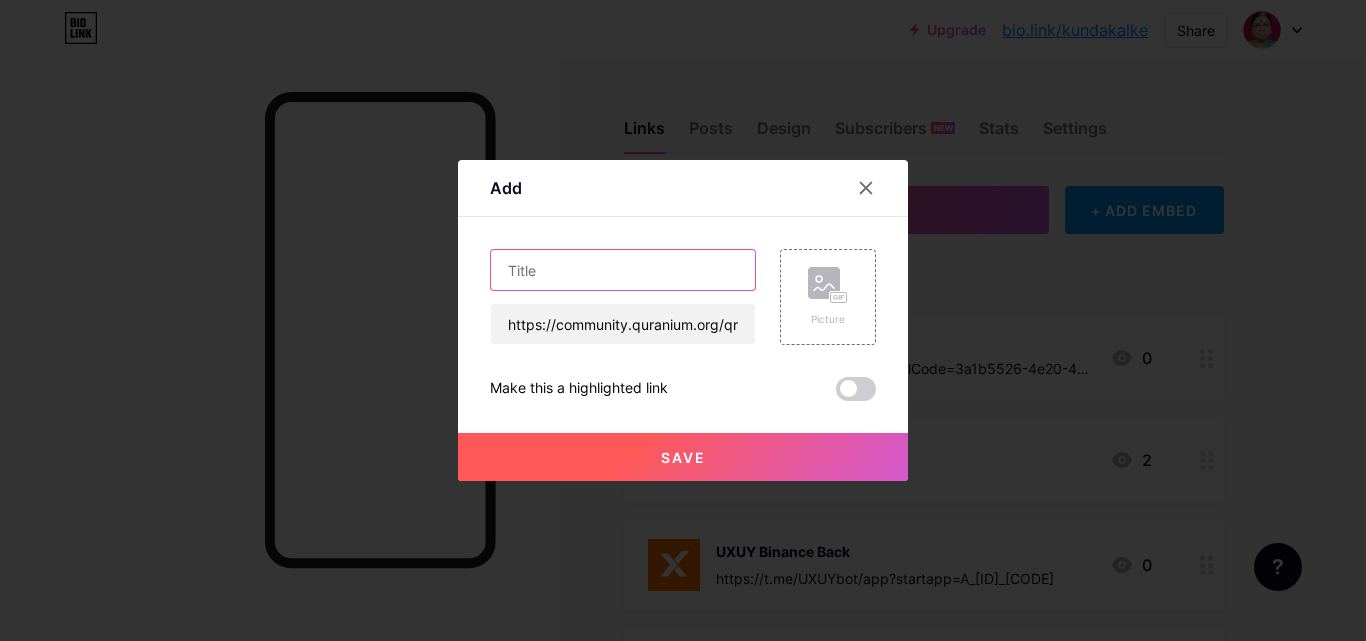 click at bounding box center [623, 270] 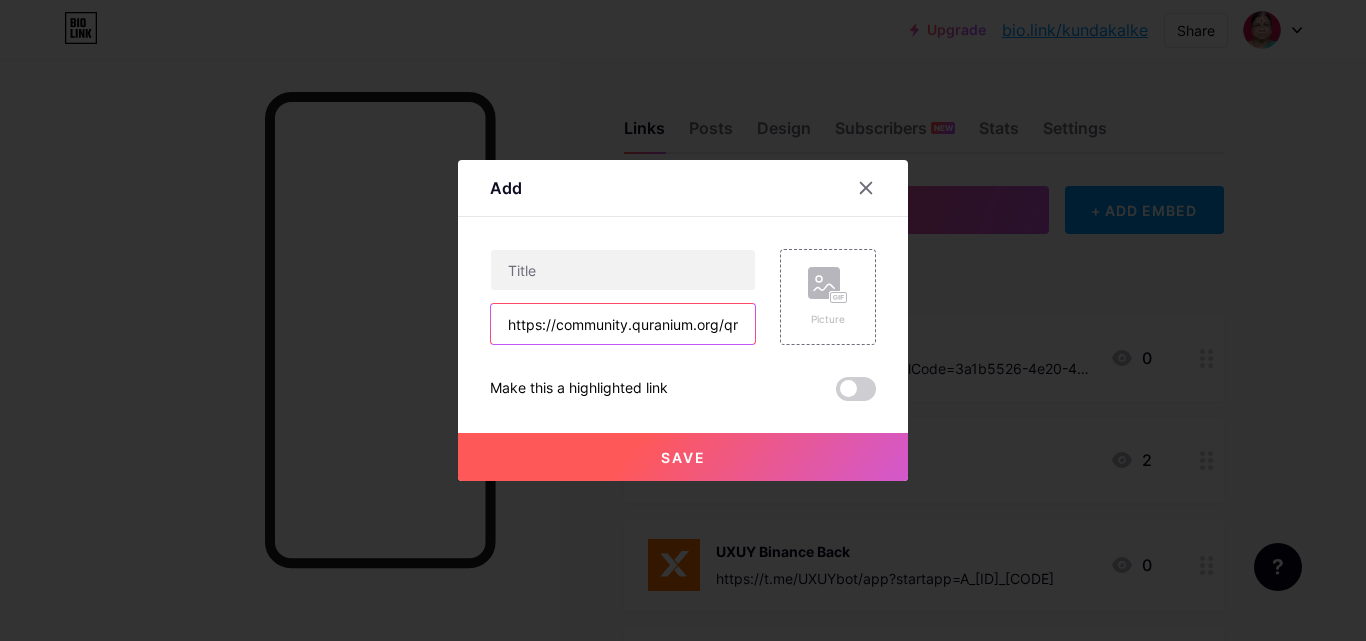 drag, startPoint x: 626, startPoint y: 325, endPoint x: 689, endPoint y: 328, distance: 63.07139 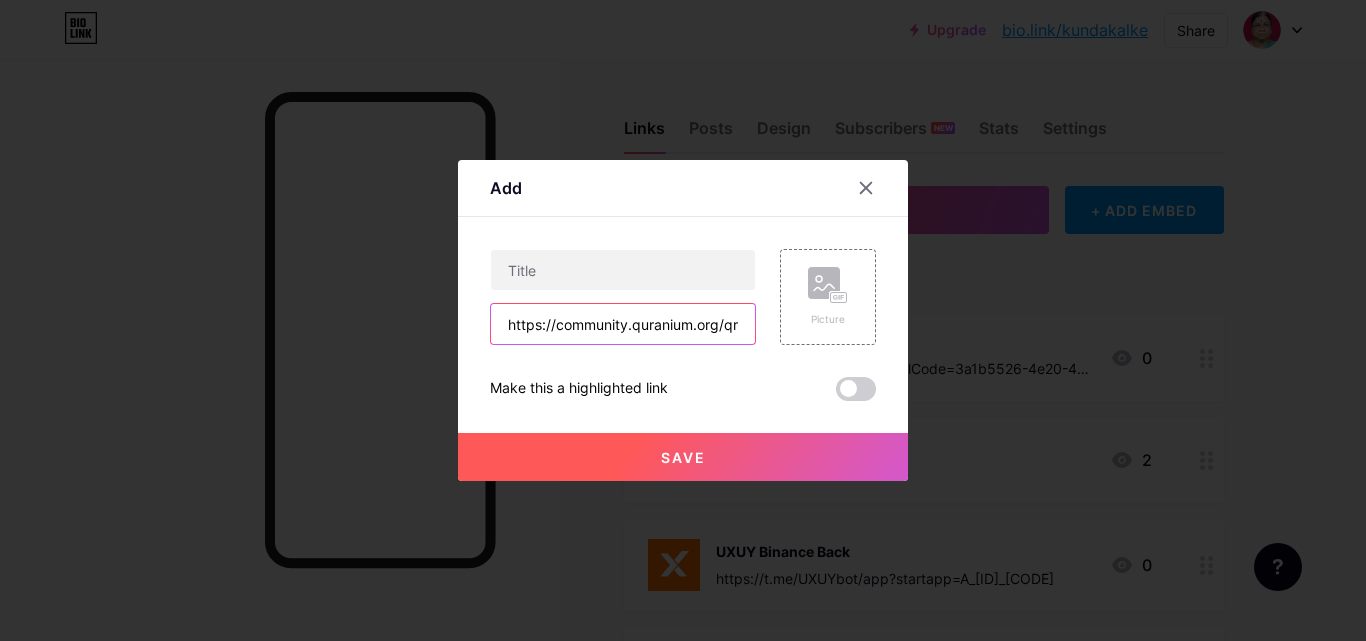 click on "https://community.quranium.org/qrnrush/" at bounding box center (623, 324) 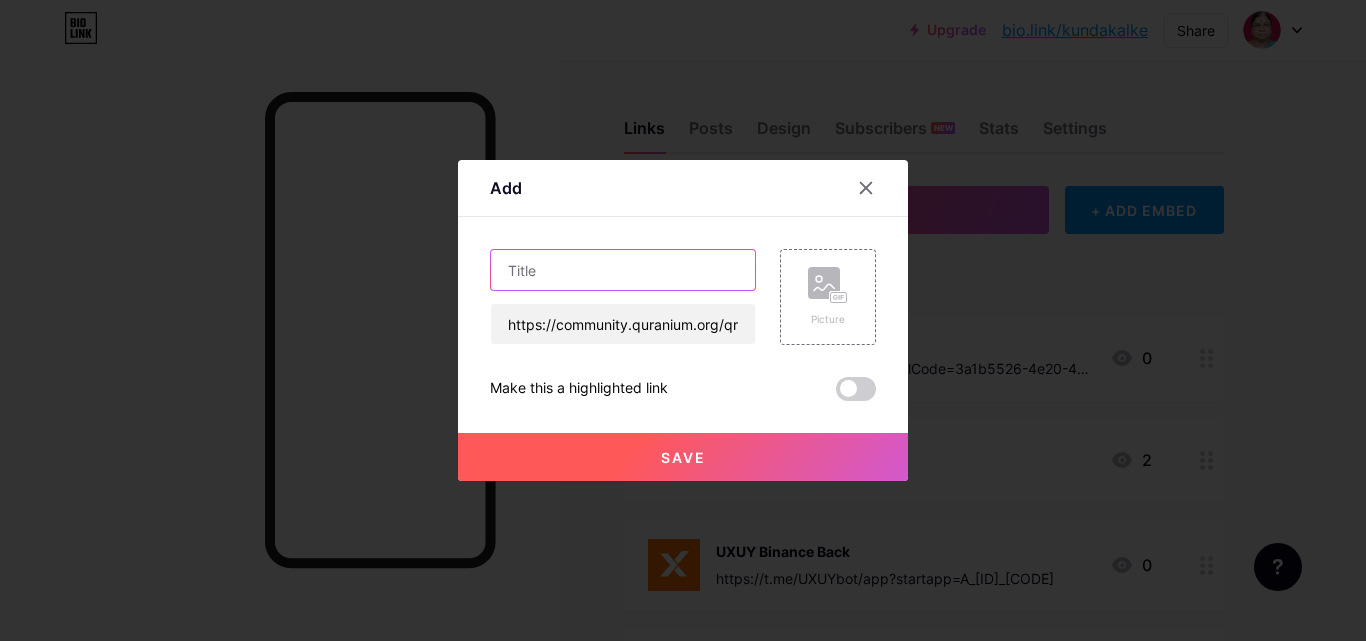 click at bounding box center [623, 270] 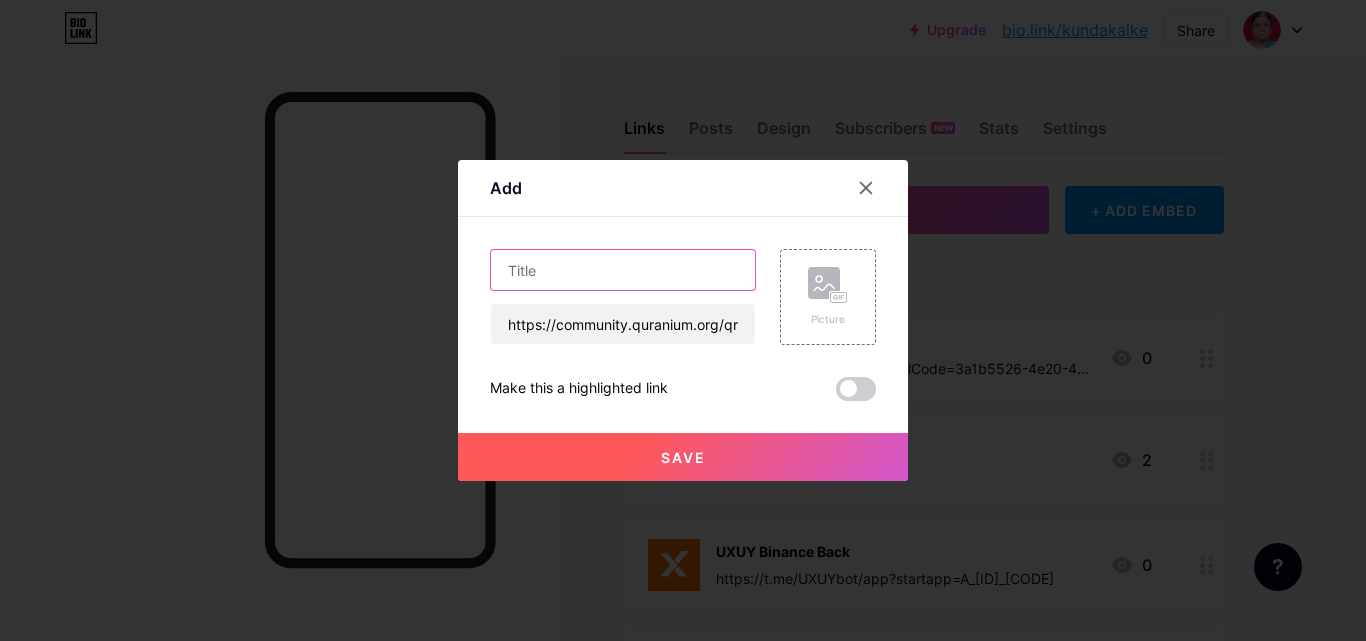 paste on "quranium." 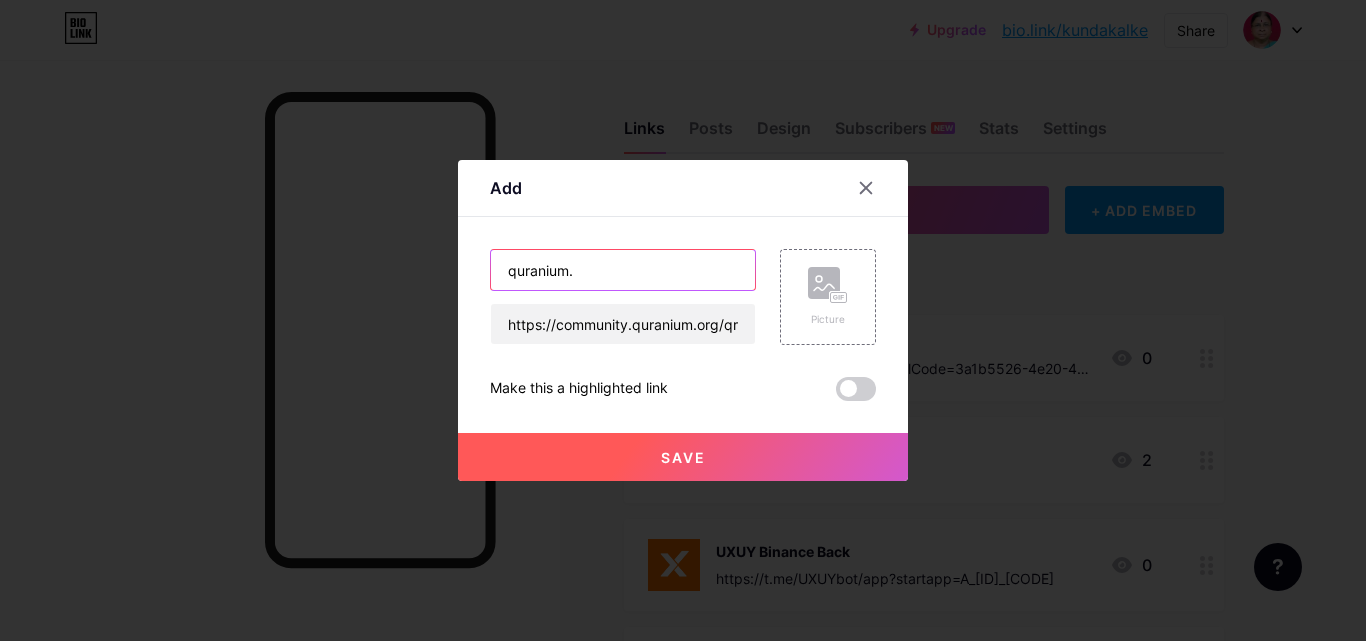 drag, startPoint x: 507, startPoint y: 274, endPoint x: 495, endPoint y: 271, distance: 12.369317 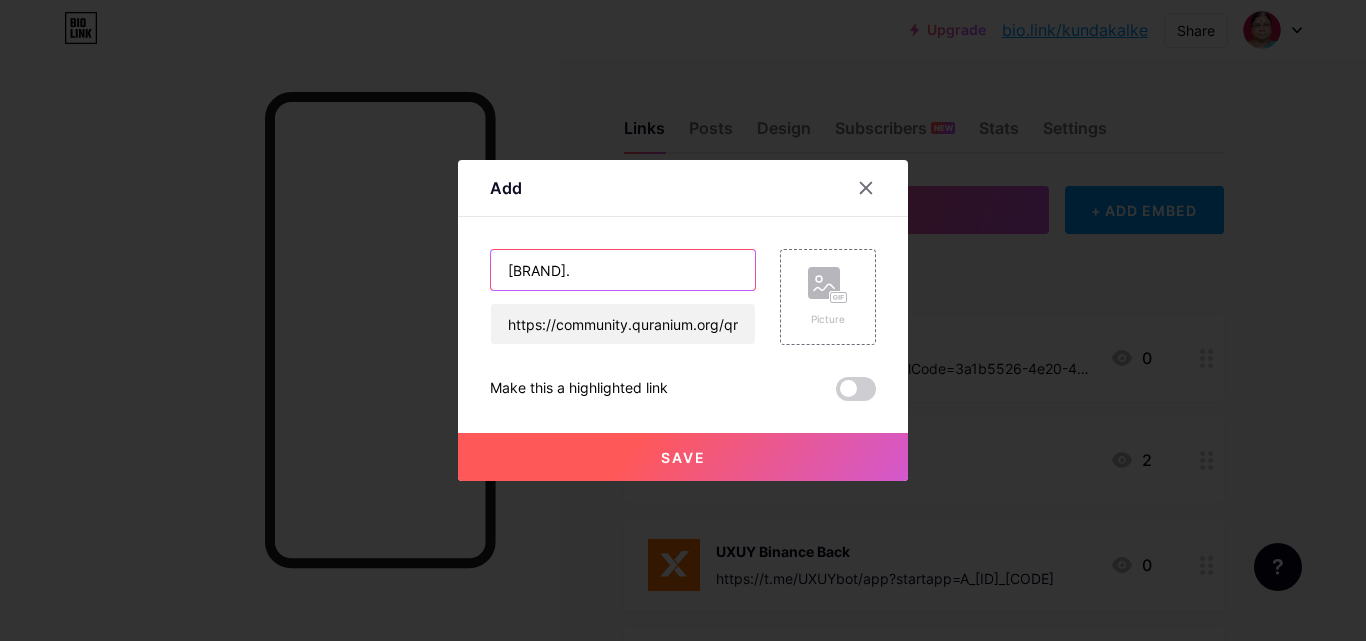 click on "Quranium." at bounding box center [623, 270] 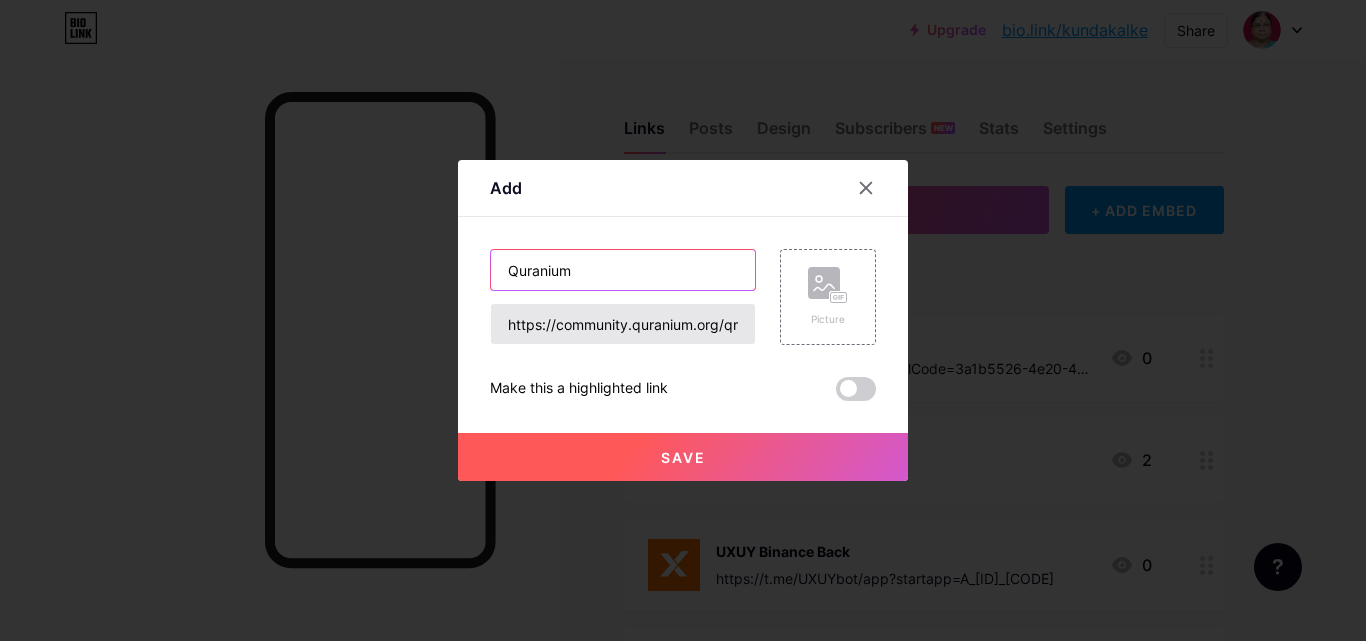 type on "Quranium" 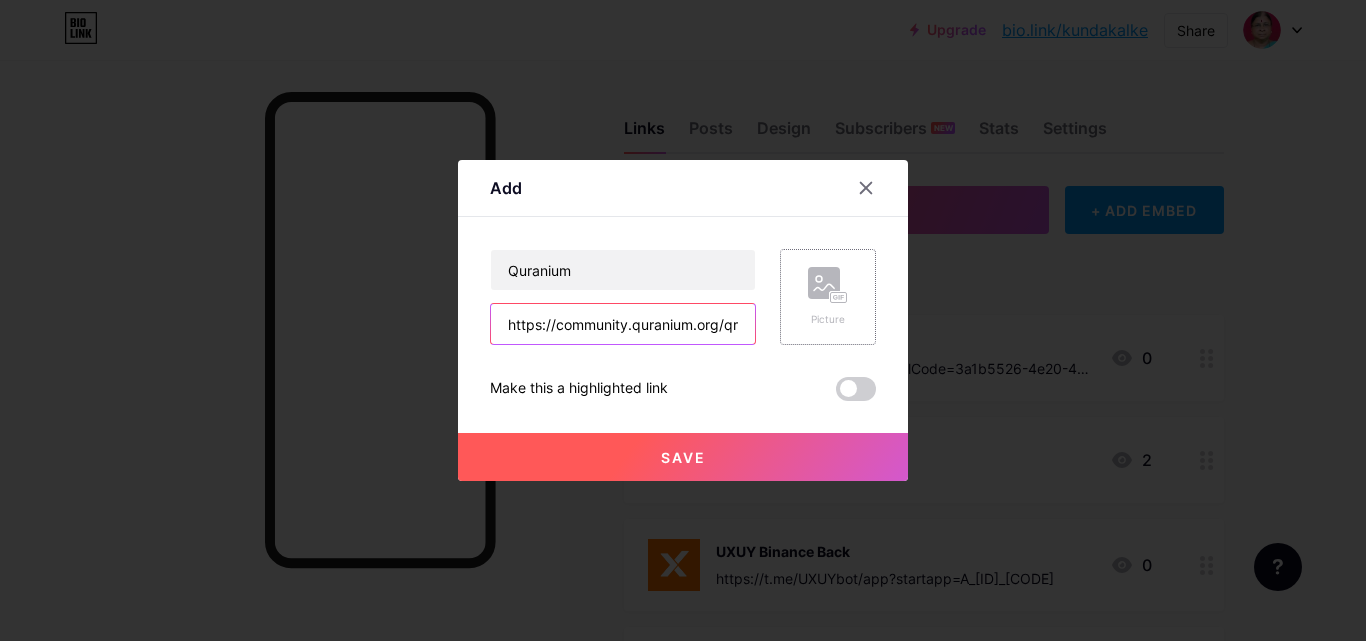 scroll, scrollTop: 0, scrollLeft: 43, axis: horizontal 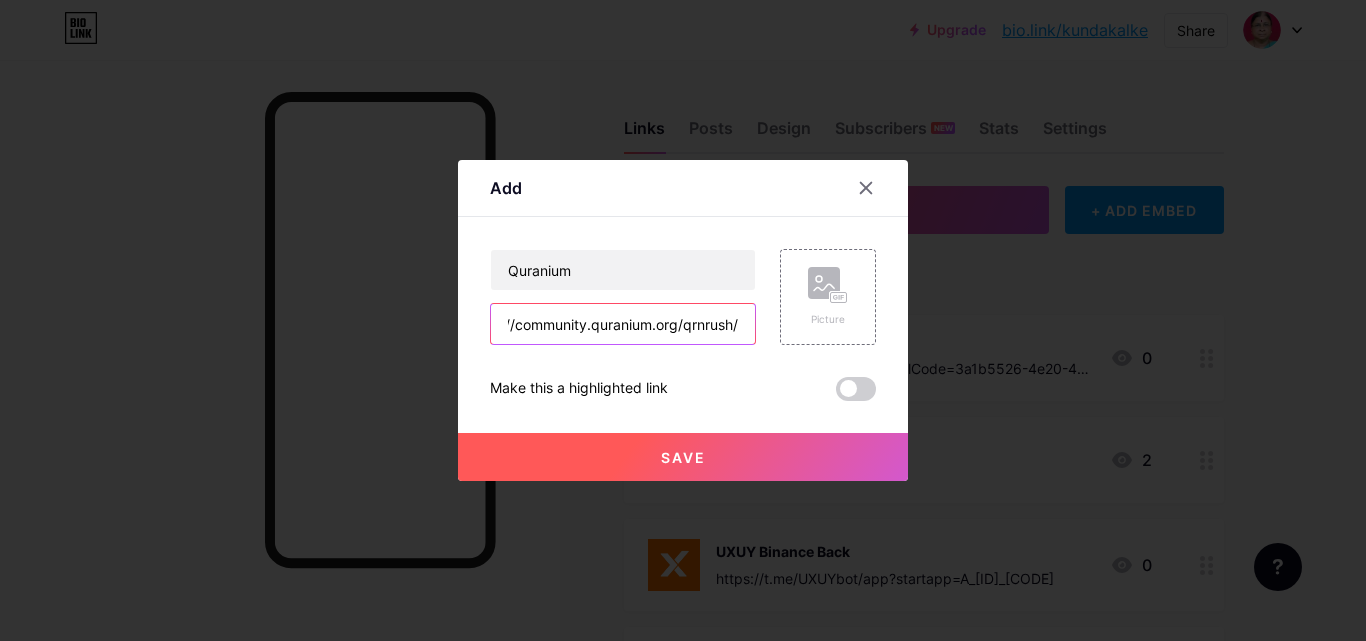 drag, startPoint x: 641, startPoint y: 332, endPoint x: 1010, endPoint y: 307, distance: 369.84592 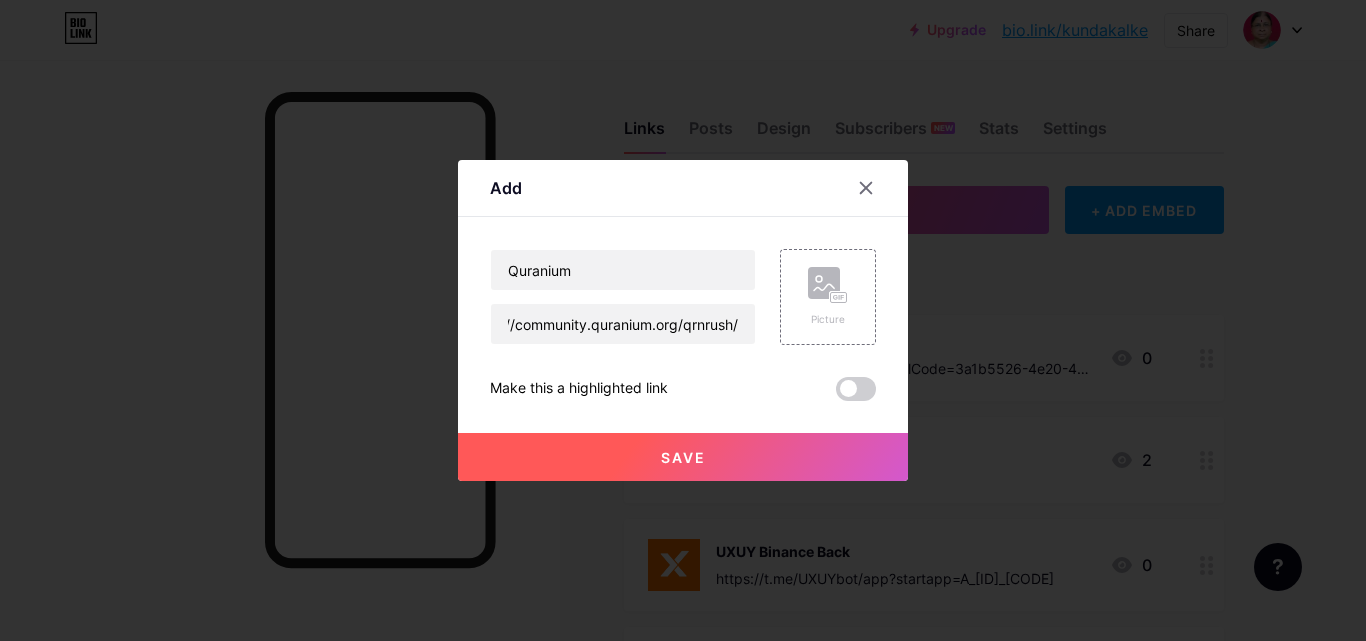scroll, scrollTop: 0, scrollLeft: 0, axis: both 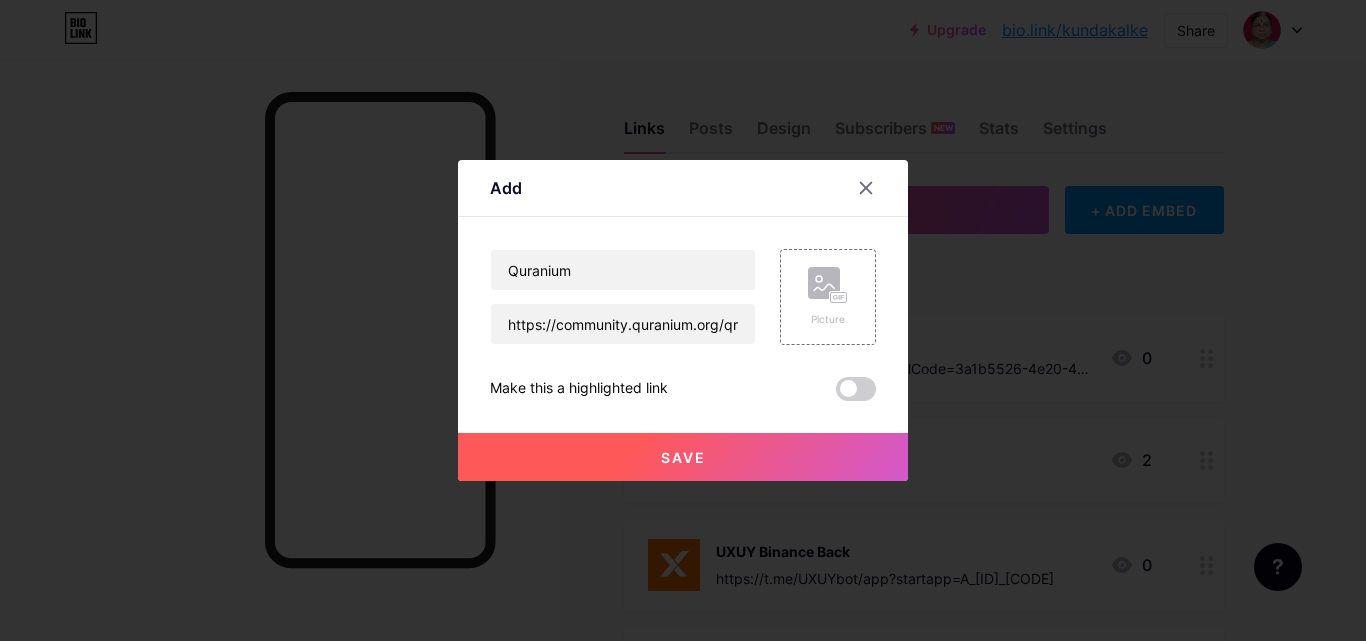 click on "Save" at bounding box center [683, 457] 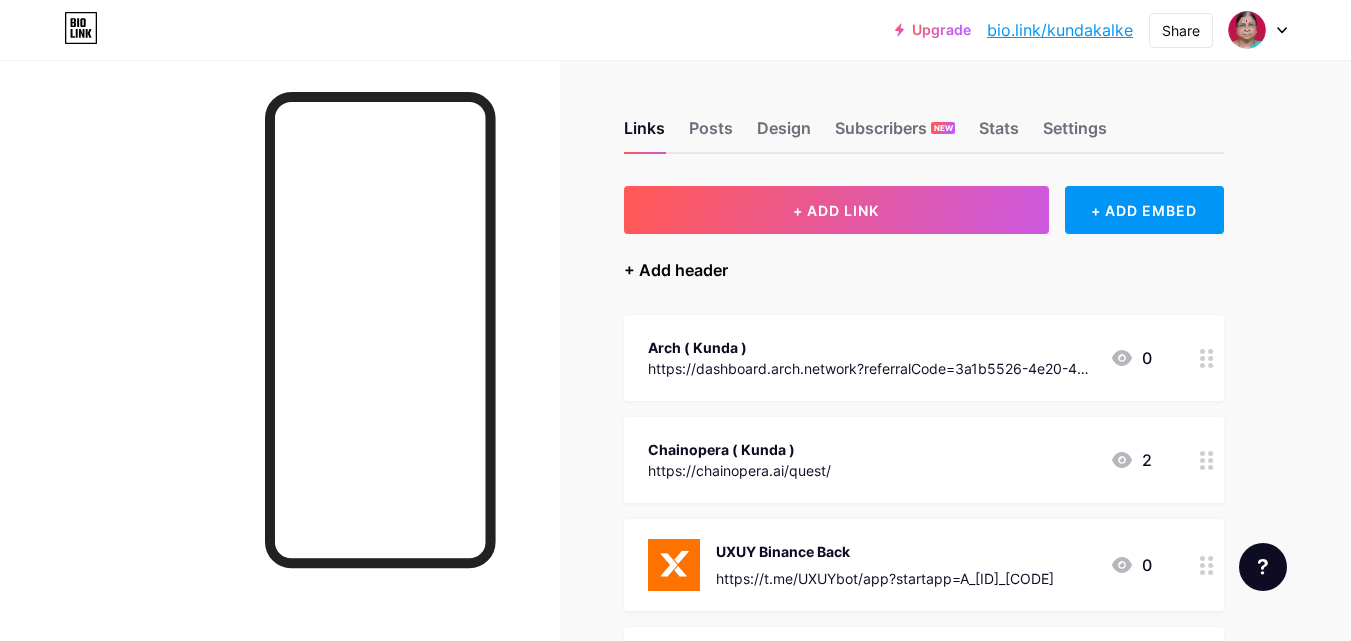 click on "+ Add header" at bounding box center (676, 270) 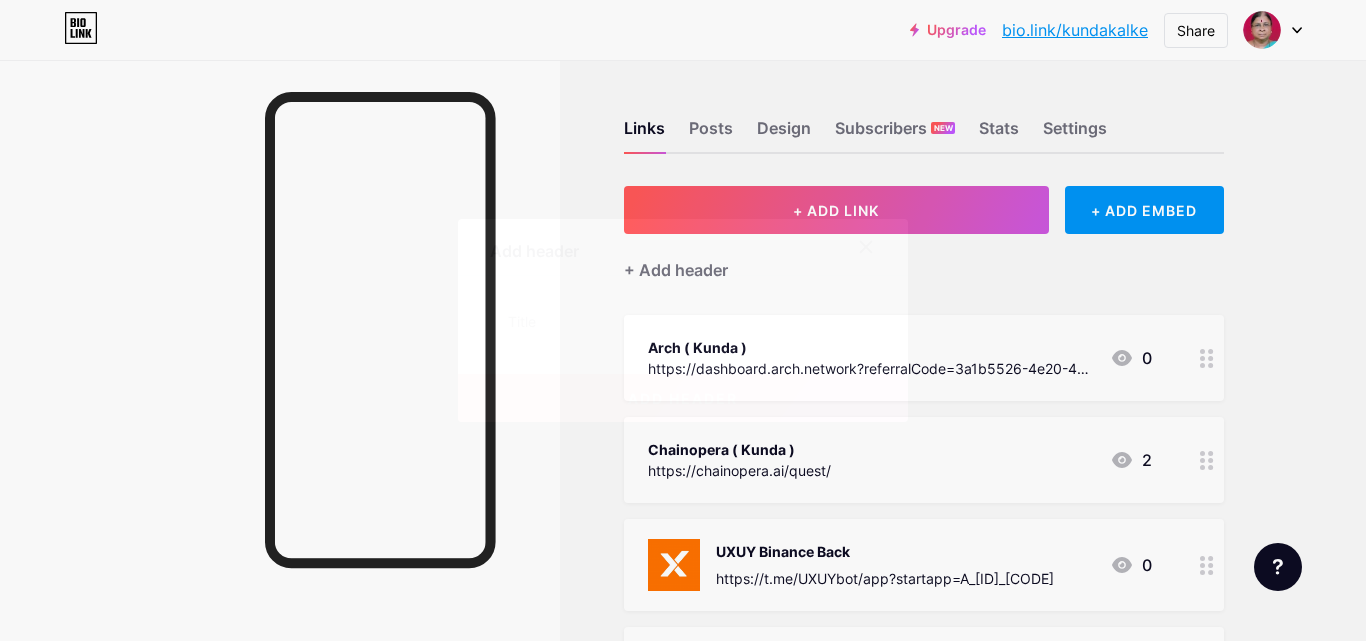 click 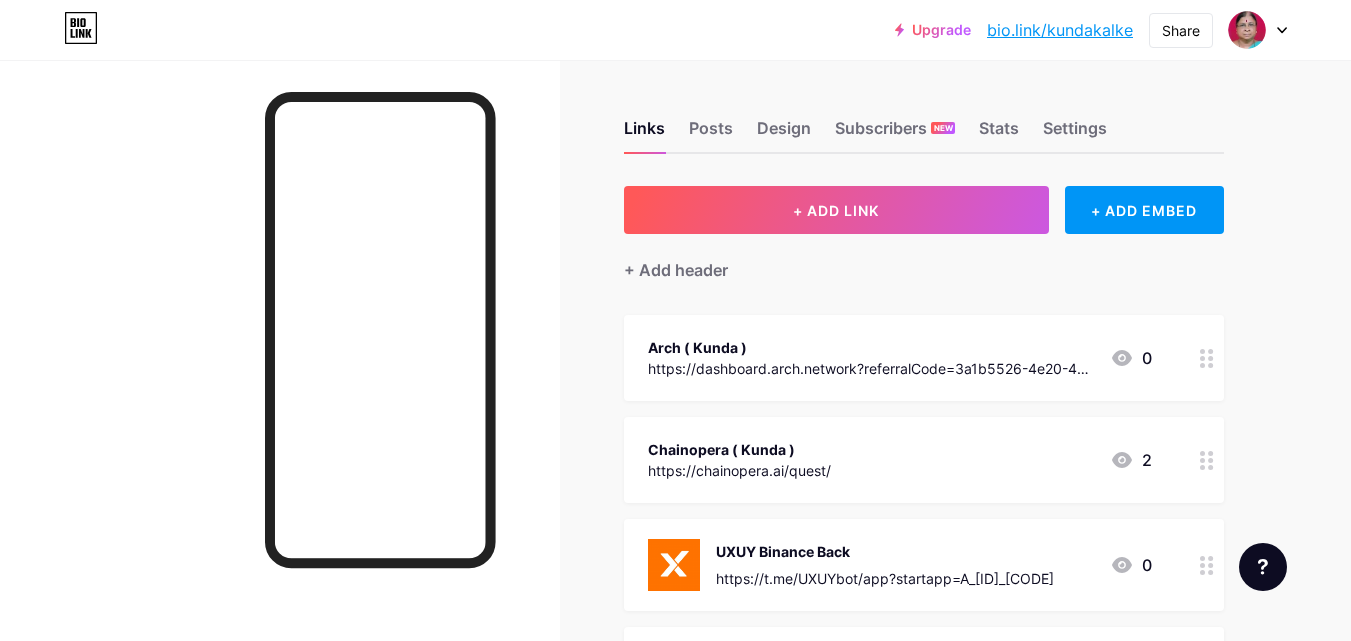 click 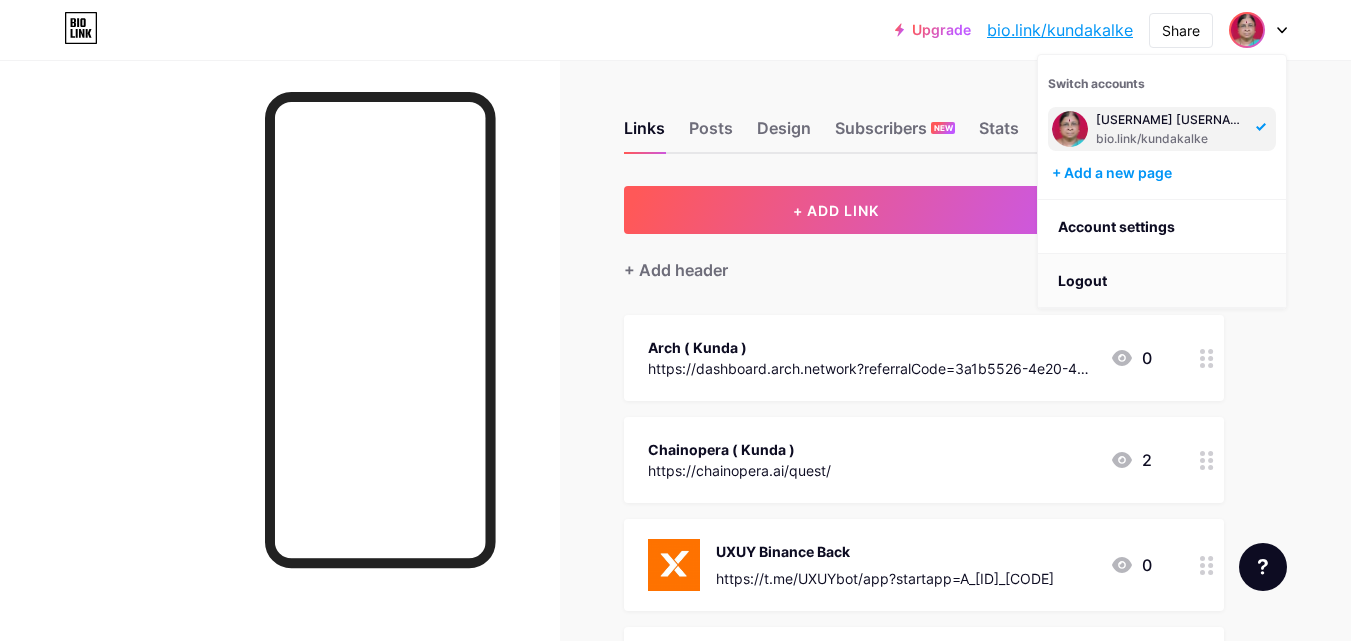 click on "Logout" at bounding box center (1162, 281) 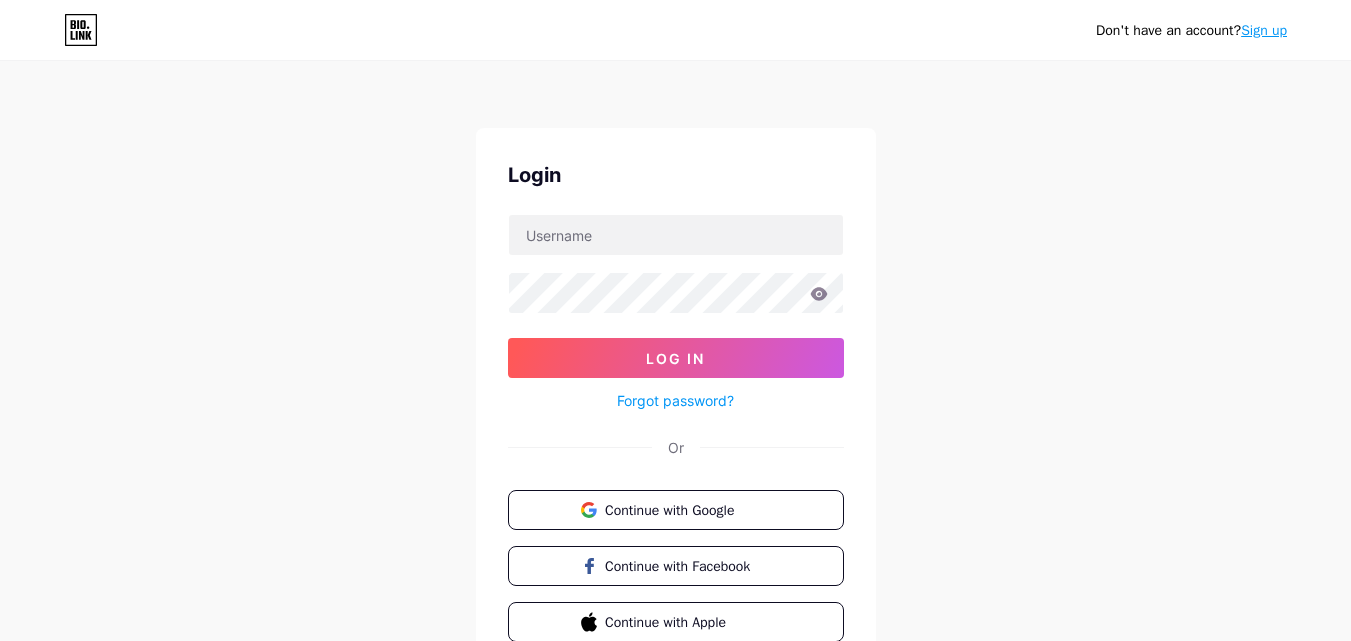 click on "Login                   Log In
Forgot password?
Or       Continue with Google     Continue with Facebook
Continue with Apple" at bounding box center (676, 401) 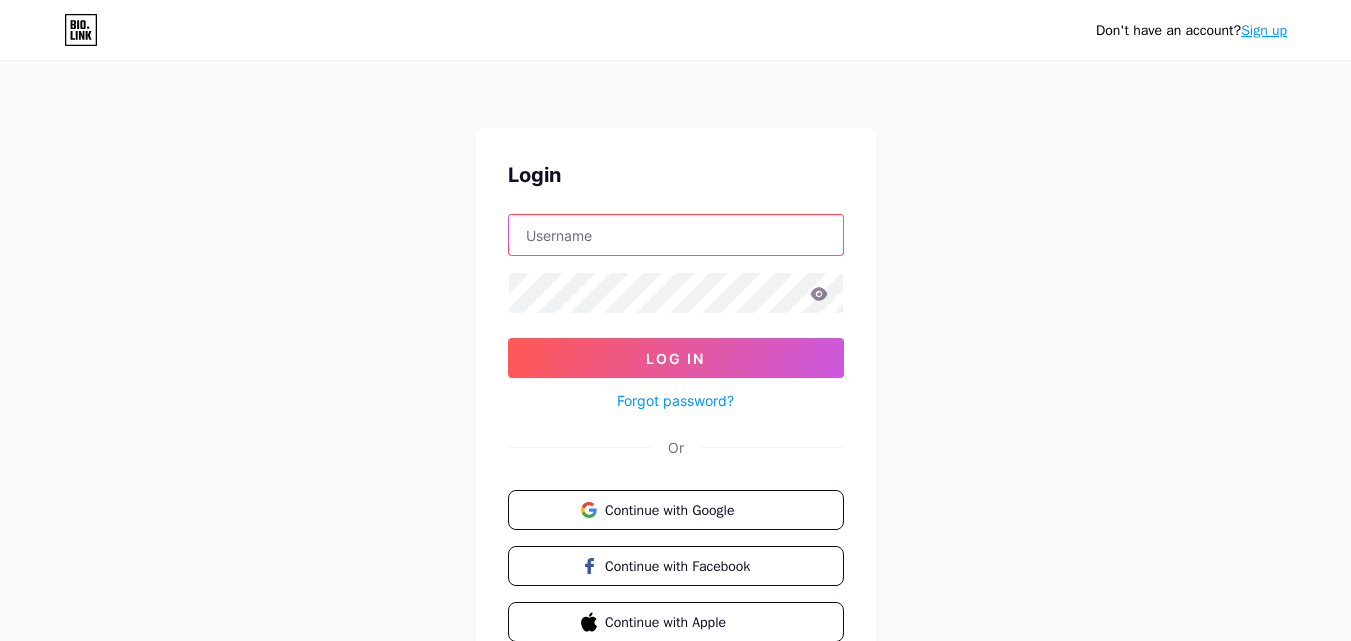 click at bounding box center [676, 235] 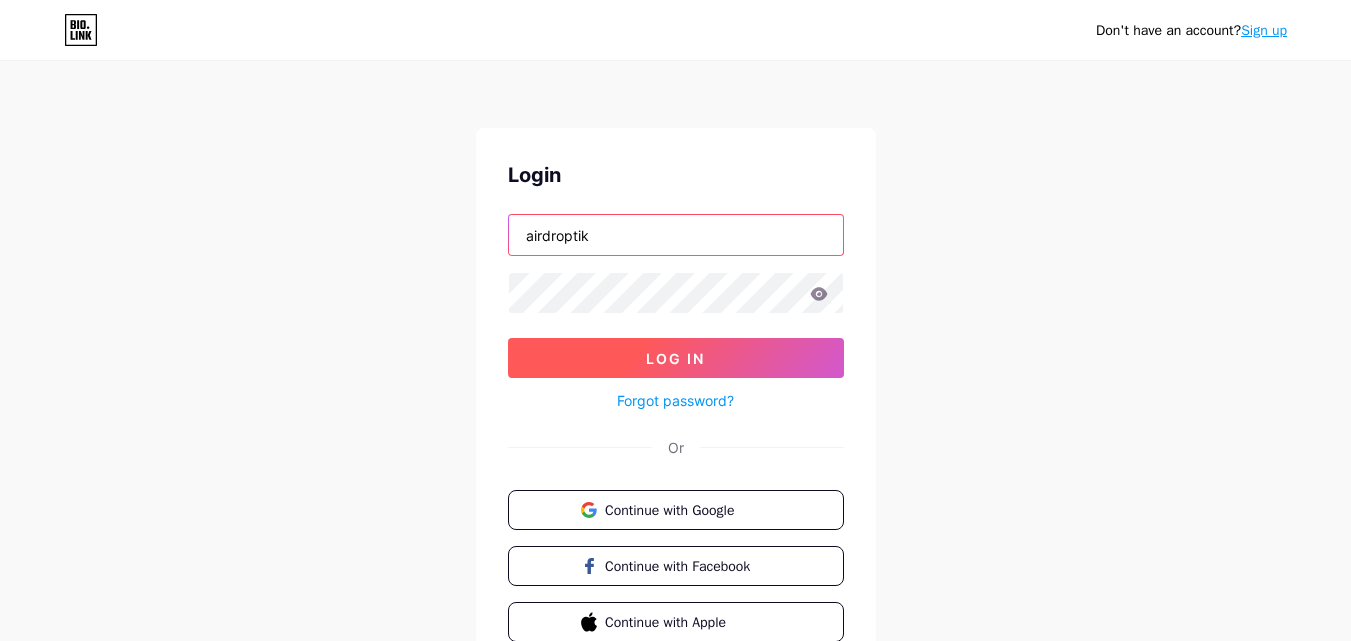 type on "airdroptik" 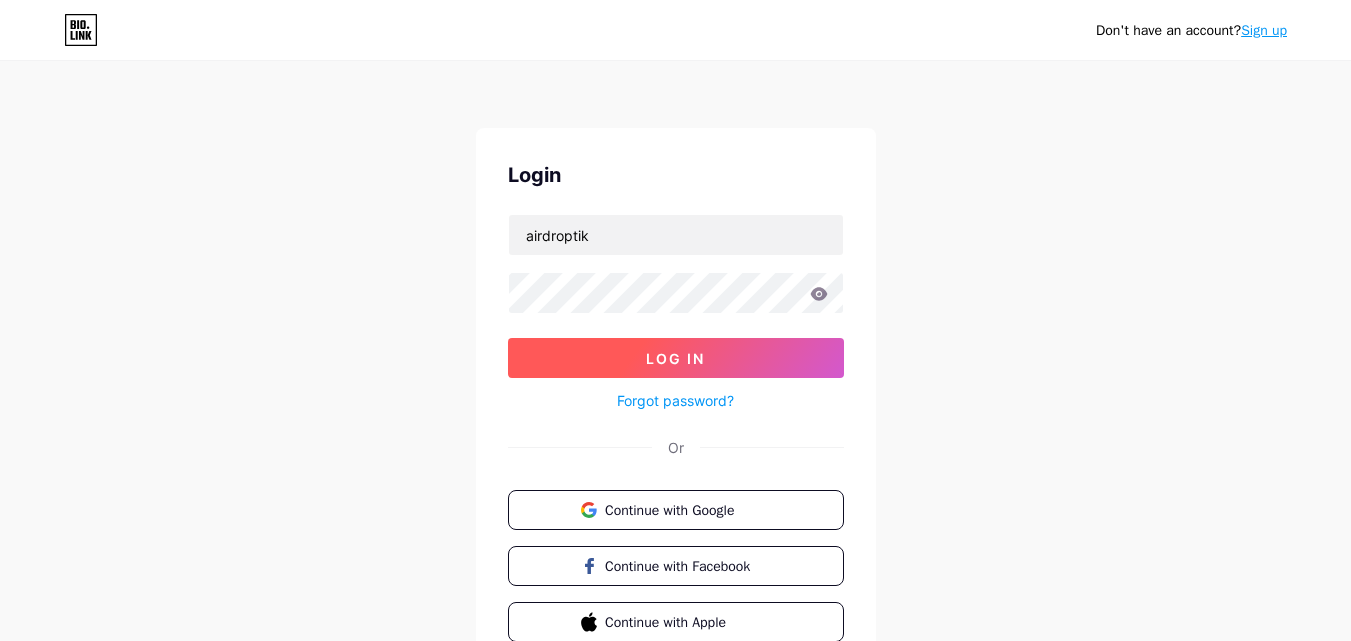 click on "Log In" at bounding box center (675, 358) 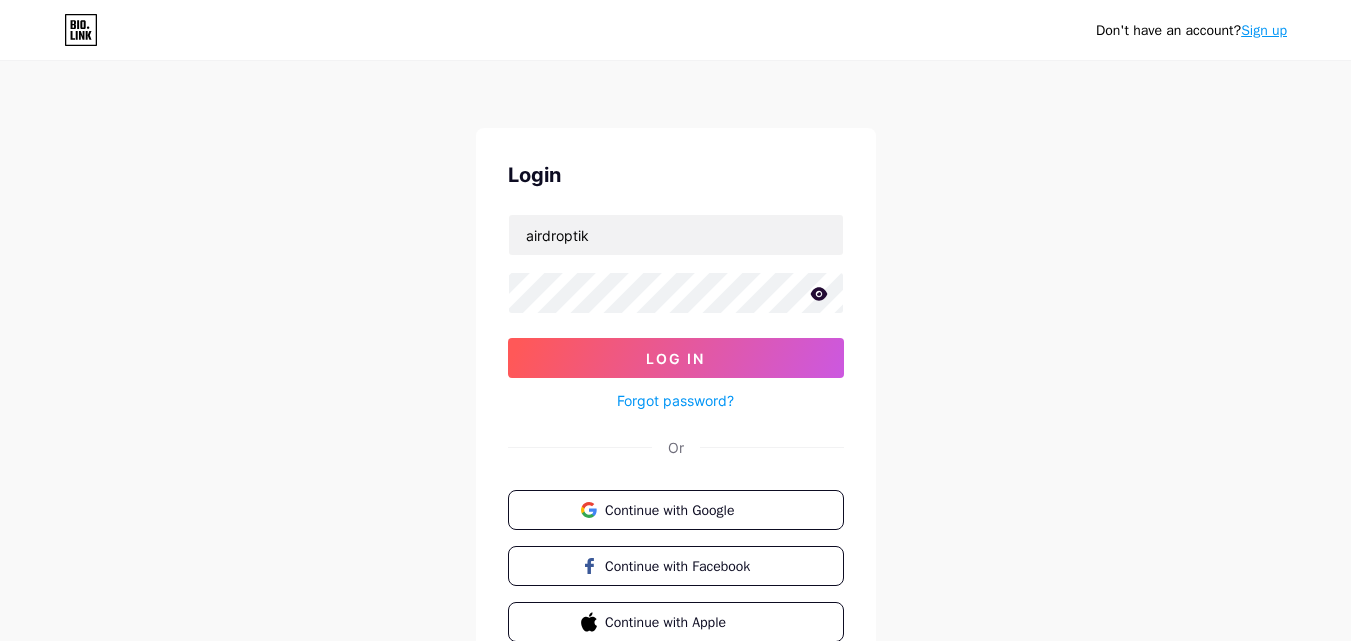 click 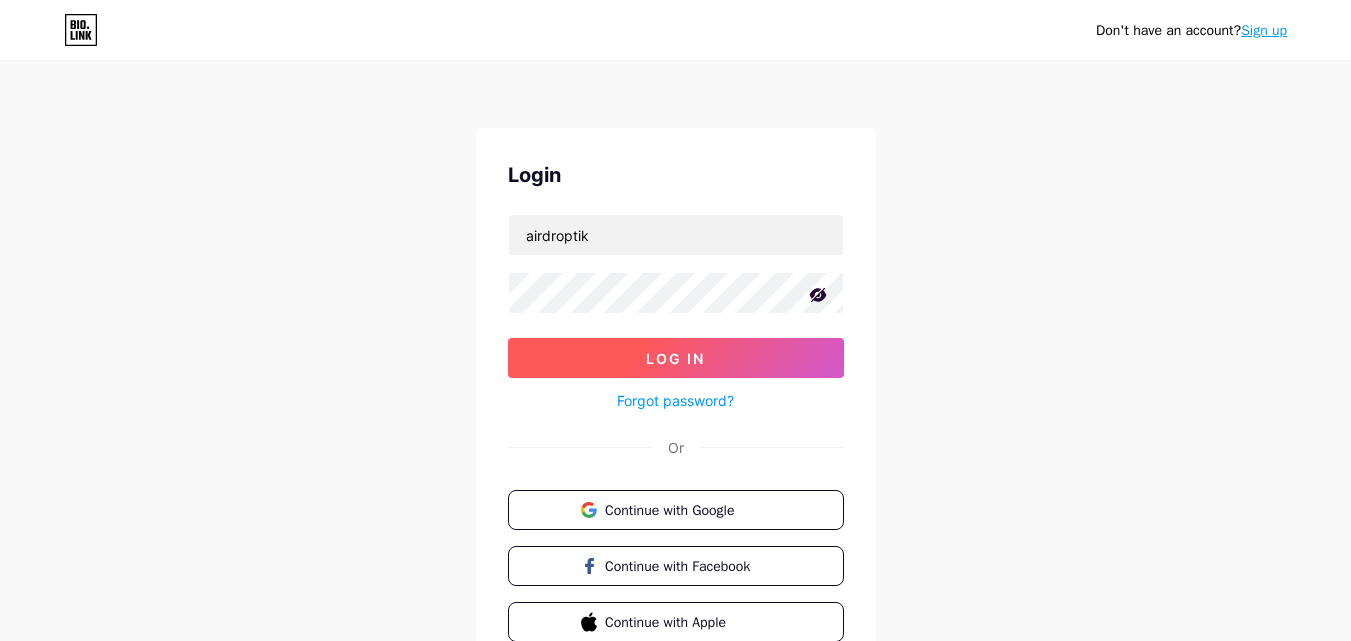 click on "Log In" at bounding box center (675, 358) 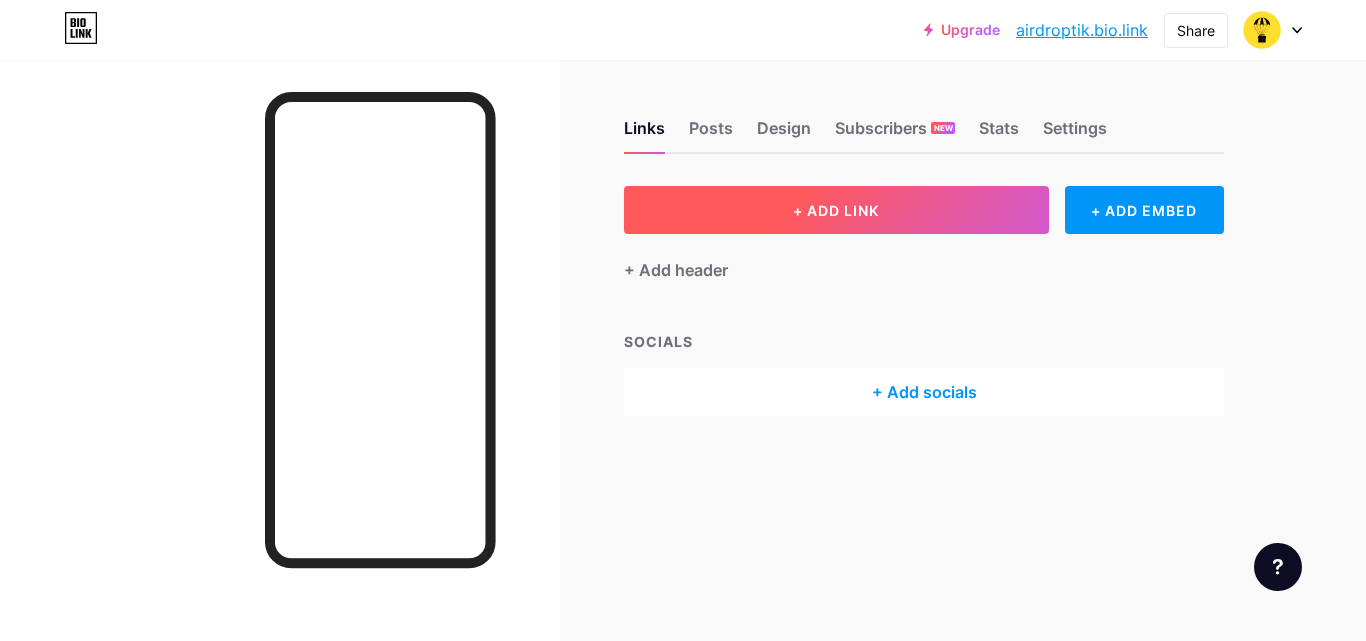 click on "+ ADD LINK" at bounding box center [836, 210] 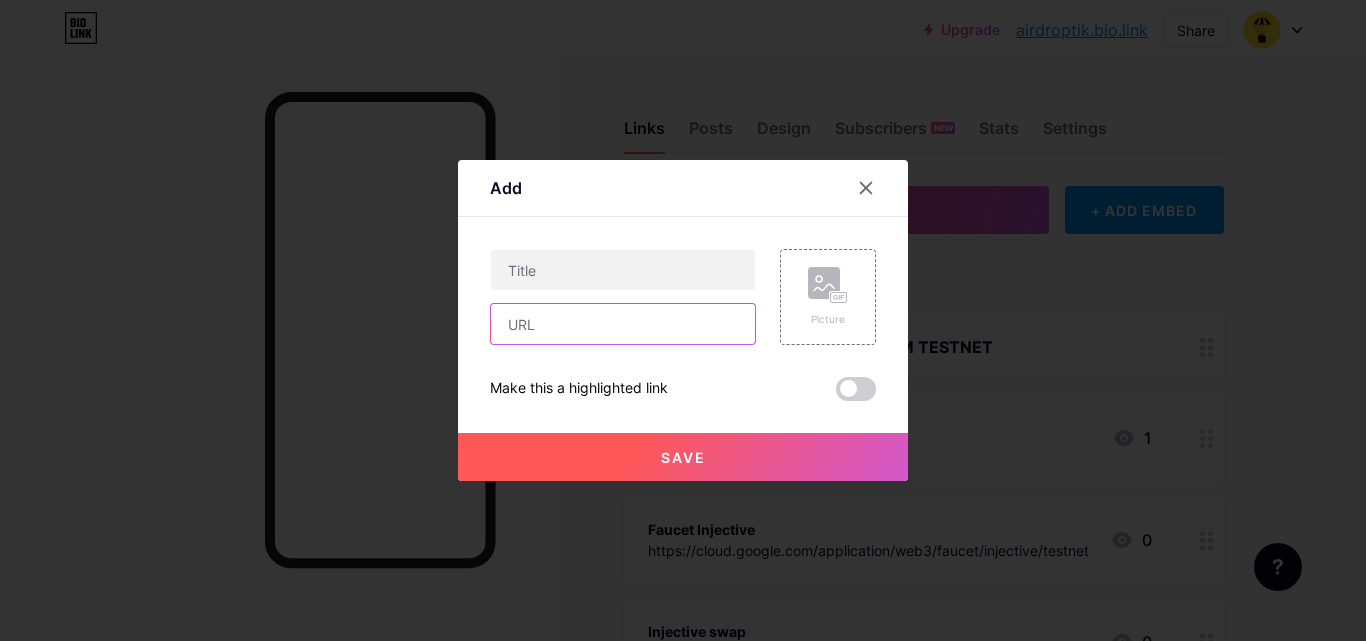 click at bounding box center [623, 324] 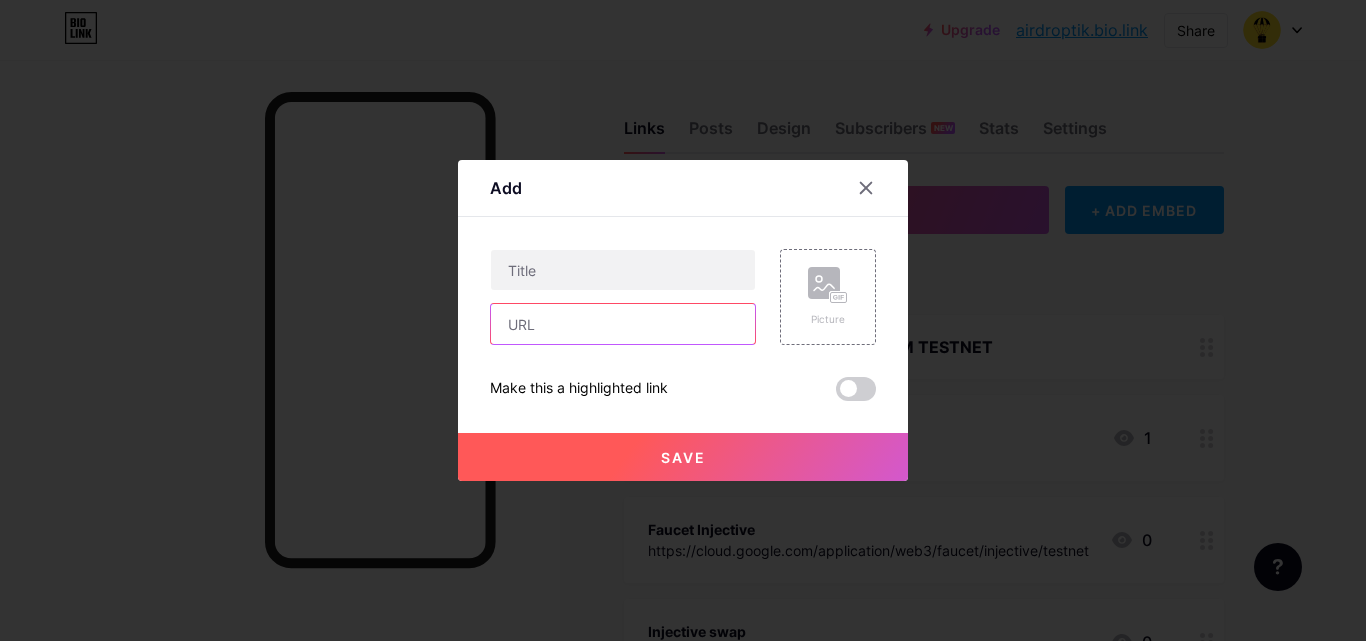 paste on "https://community.quranium.org/qrnrush/refer?userReferralCode=FTJE24?userReferralCode=J0JUMP" 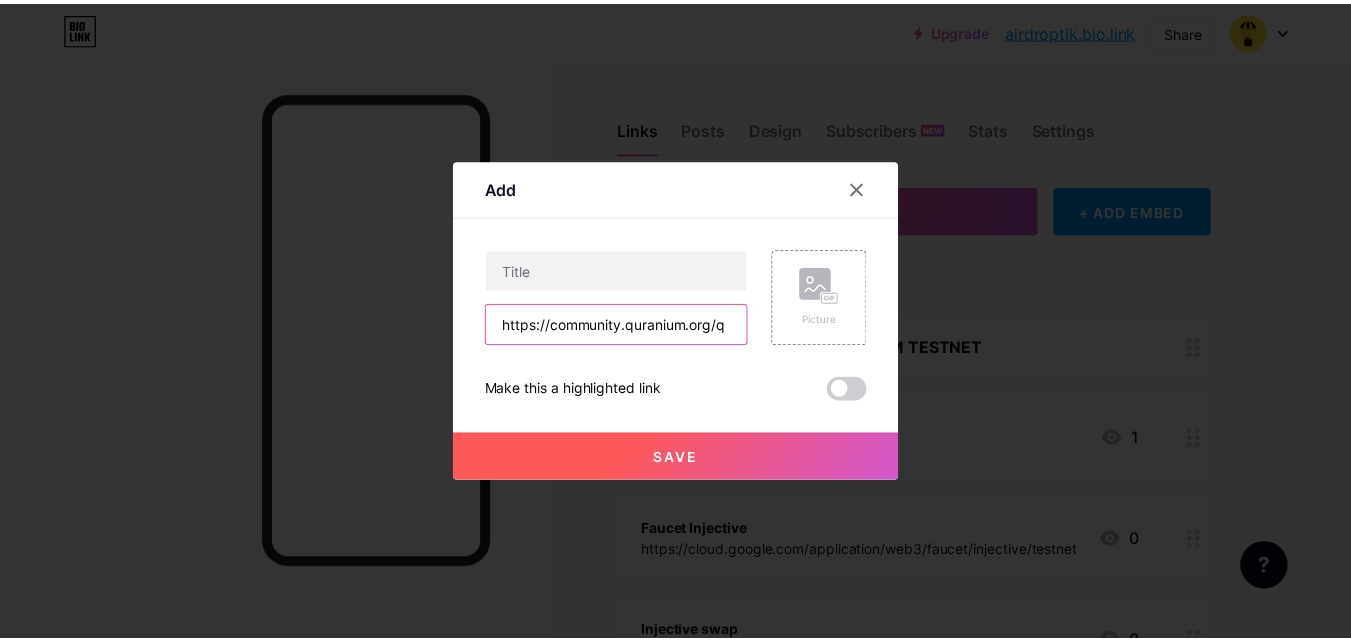 scroll, scrollTop: 0, scrollLeft: 0, axis: both 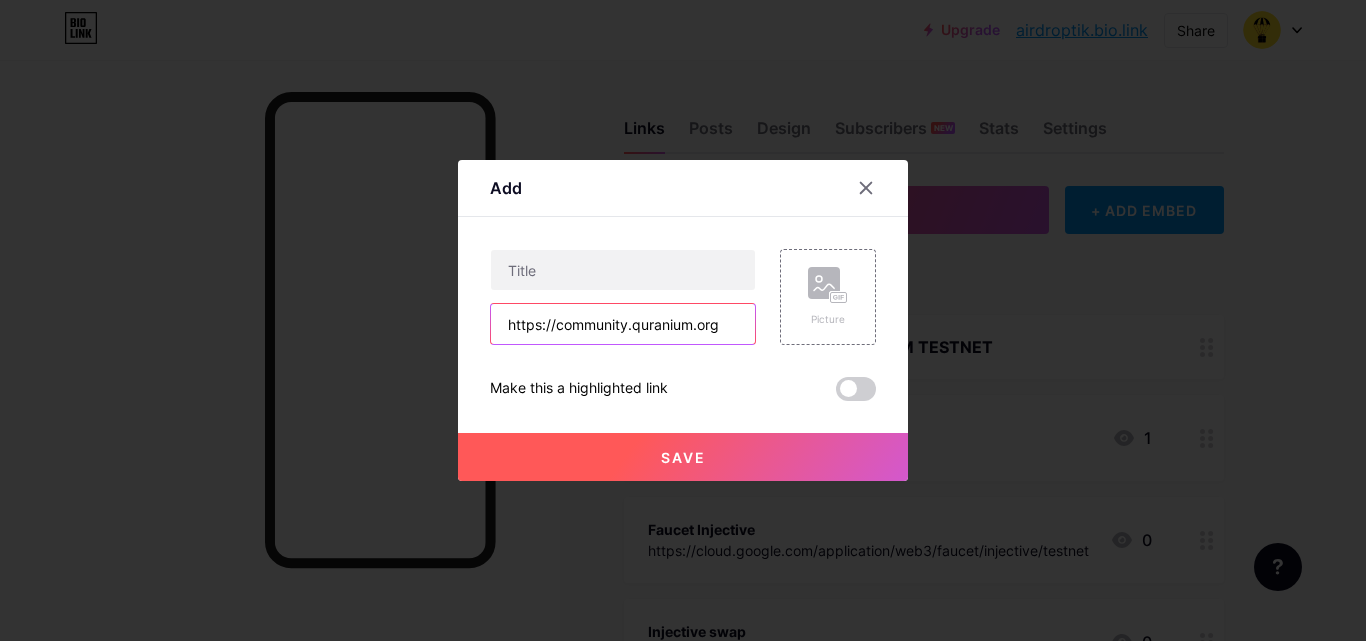 drag, startPoint x: 625, startPoint y: 324, endPoint x: 685, endPoint y: 330, distance: 60.299255 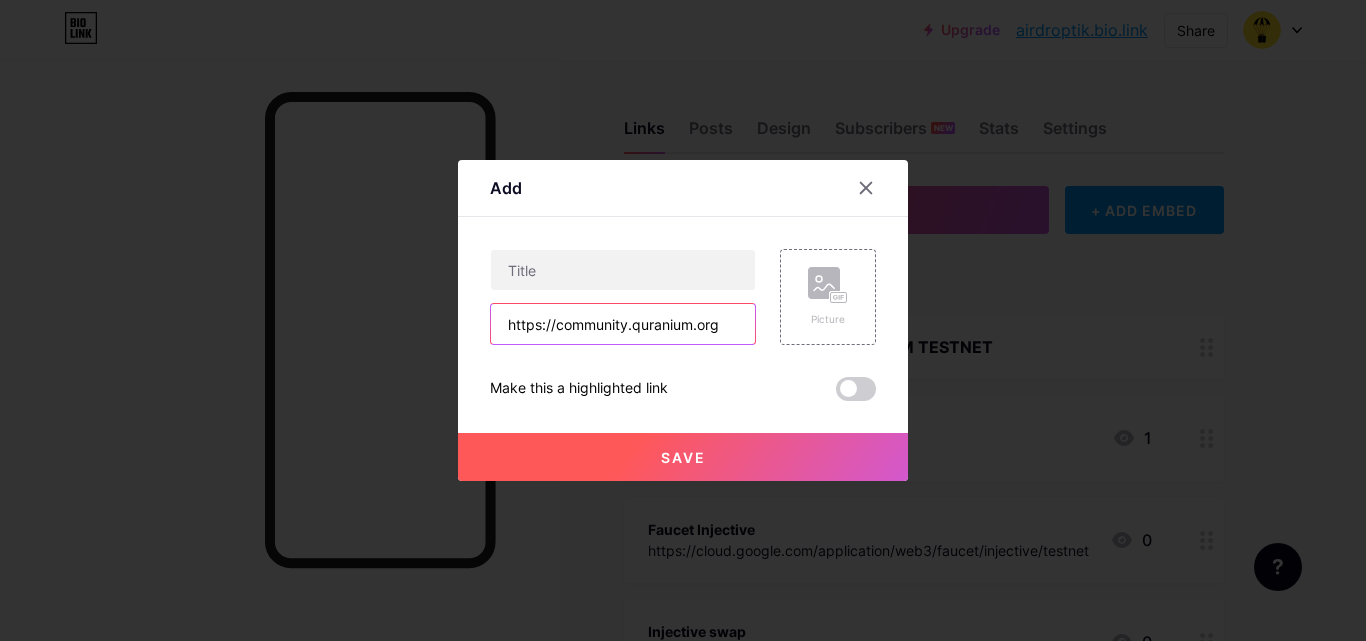 click on "https://community.quranium.org" at bounding box center [623, 324] 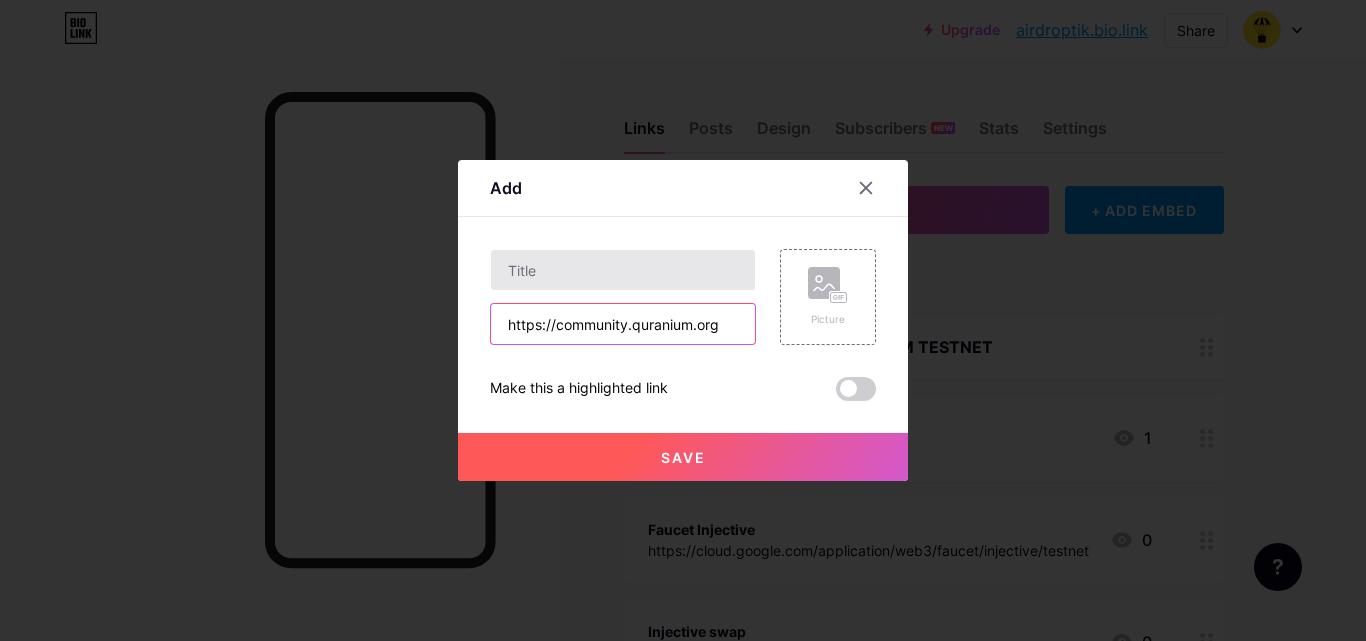 type on "https://community.quranium.org" 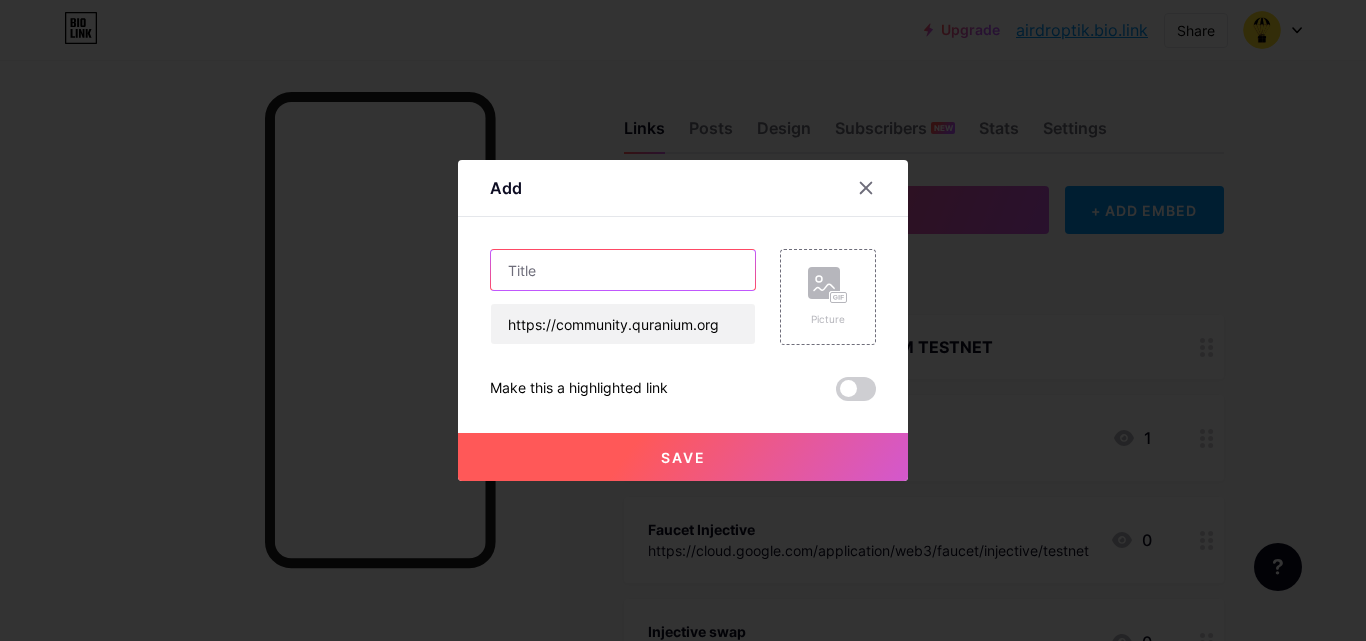 click at bounding box center [623, 270] 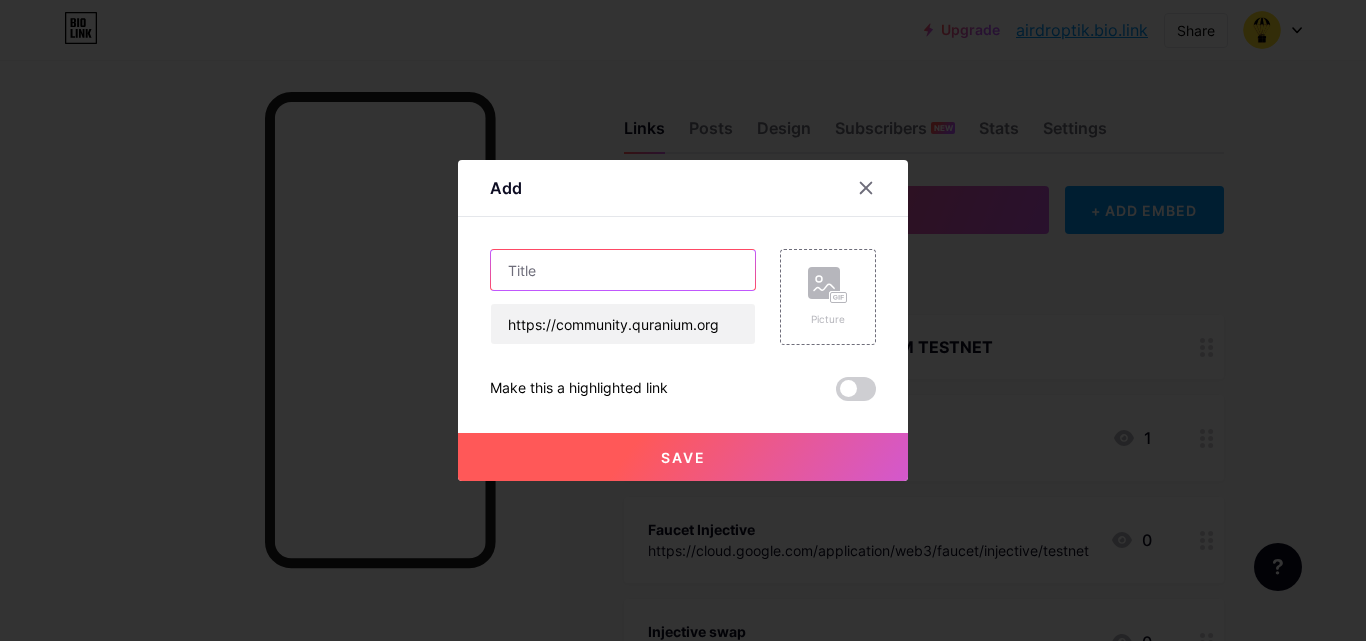 paste on "quranium" 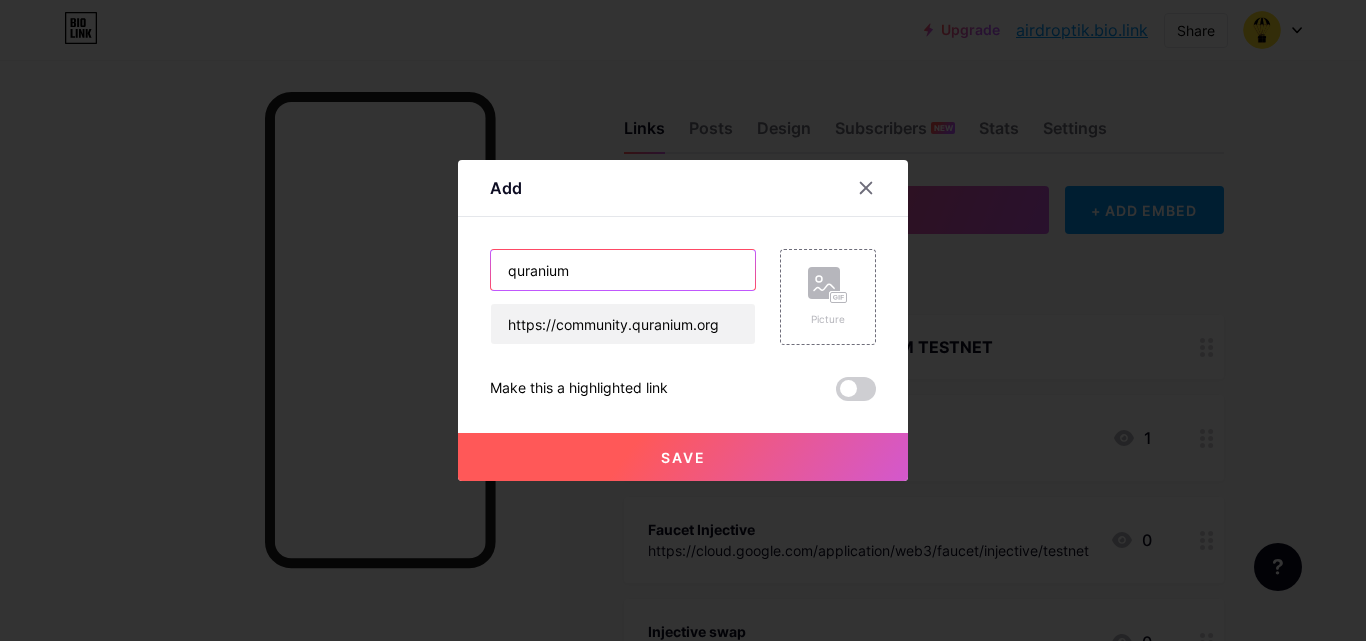 drag, startPoint x: 510, startPoint y: 269, endPoint x: 499, endPoint y: 270, distance: 11.045361 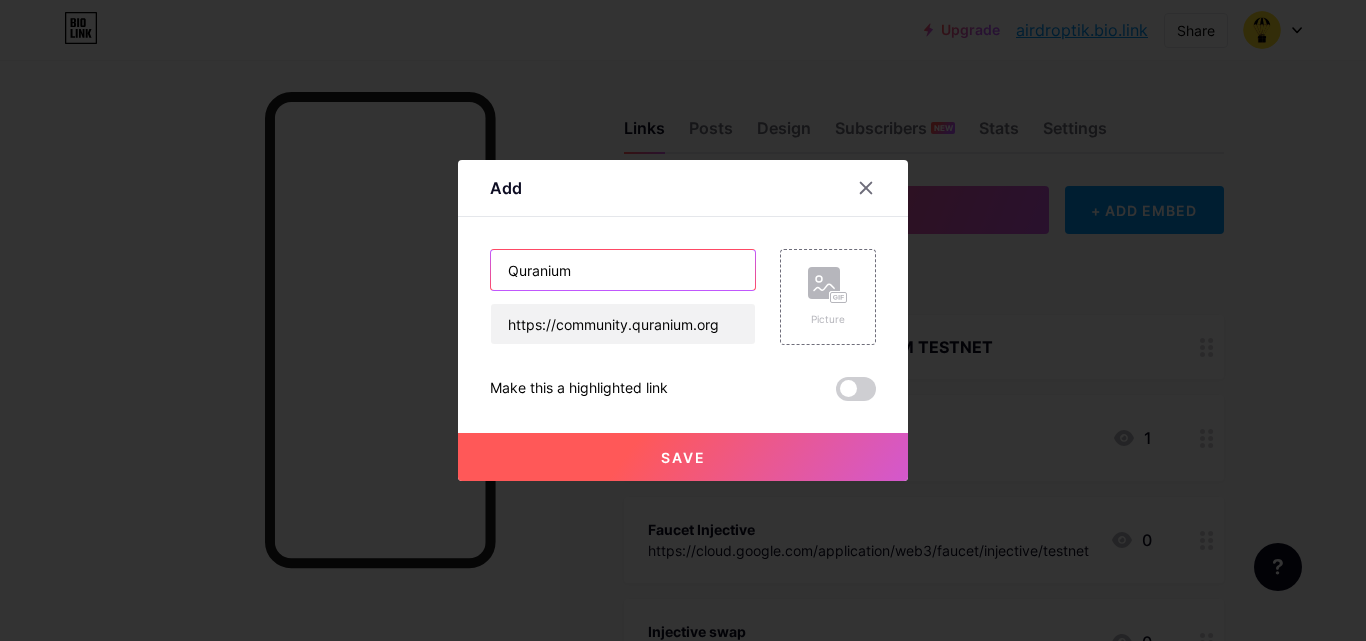 type on "Quranium" 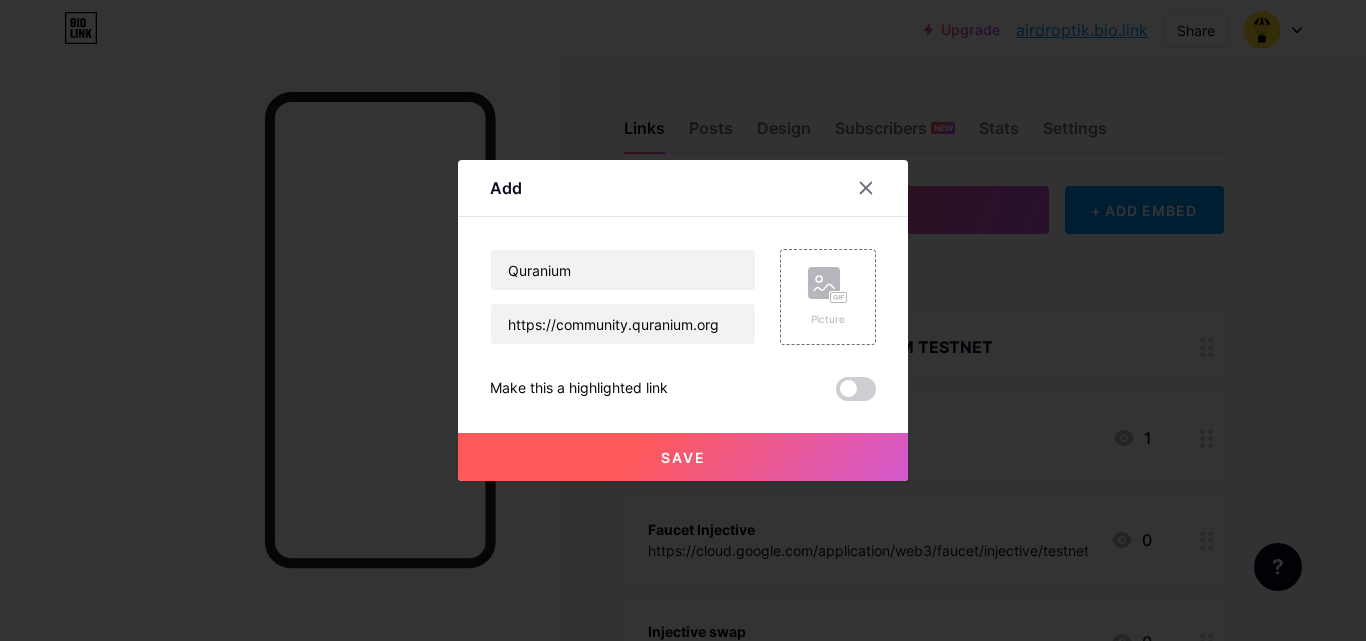 click on "Save" at bounding box center (683, 457) 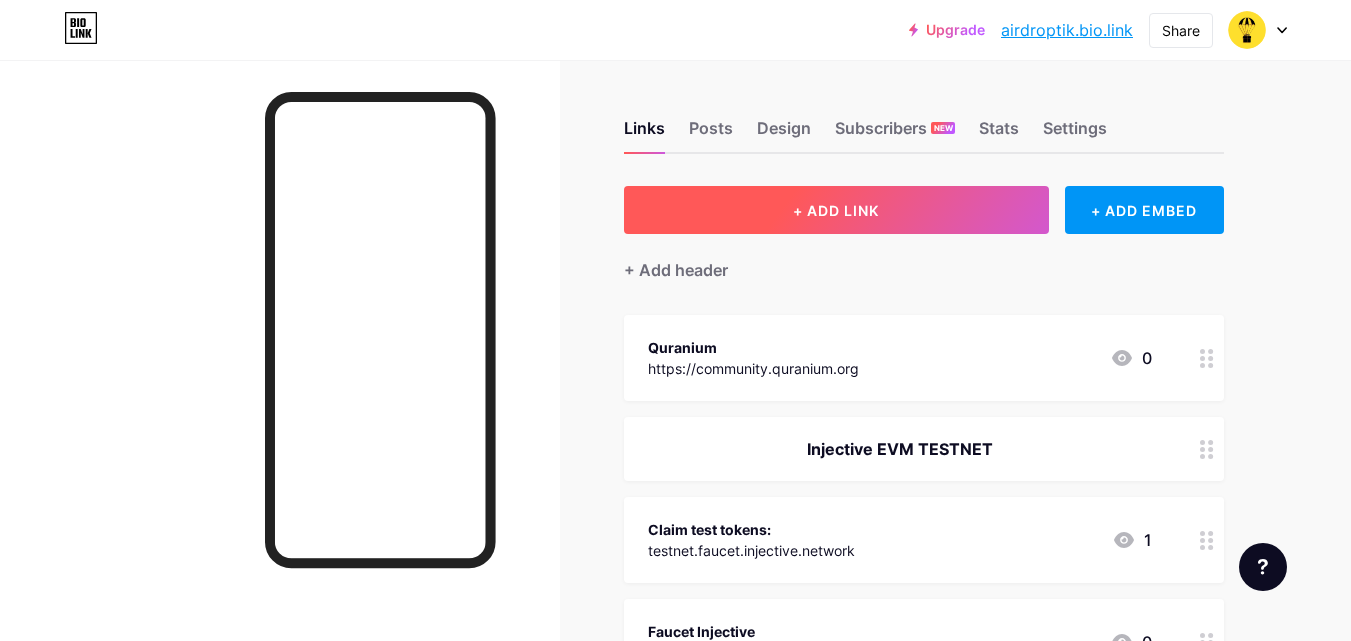 click on "+ ADD LINK" at bounding box center [836, 210] 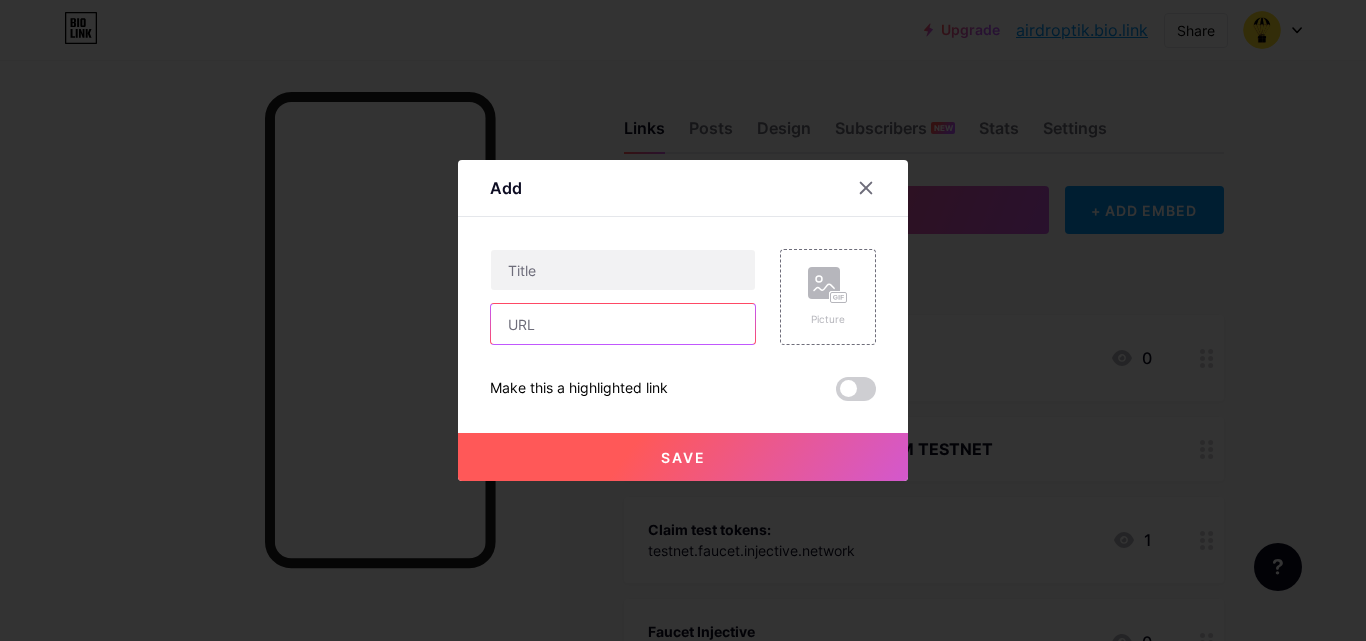 click at bounding box center [623, 324] 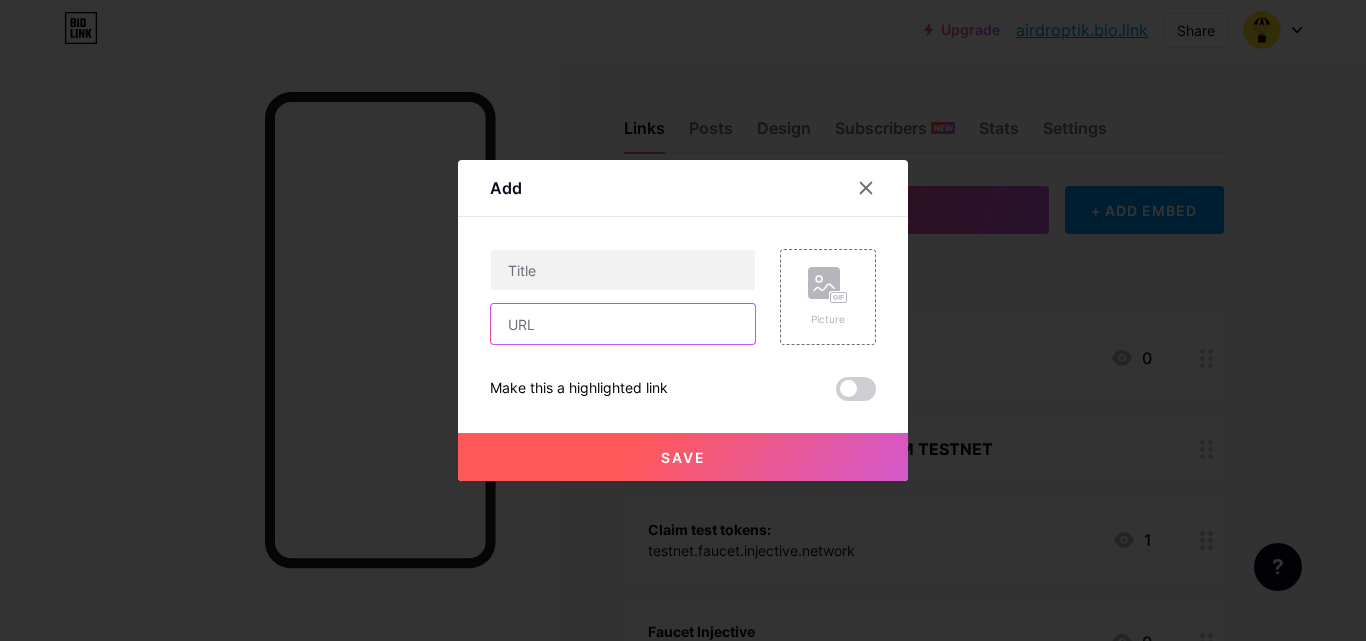 paste on "https://spritetype.irys.xyz/" 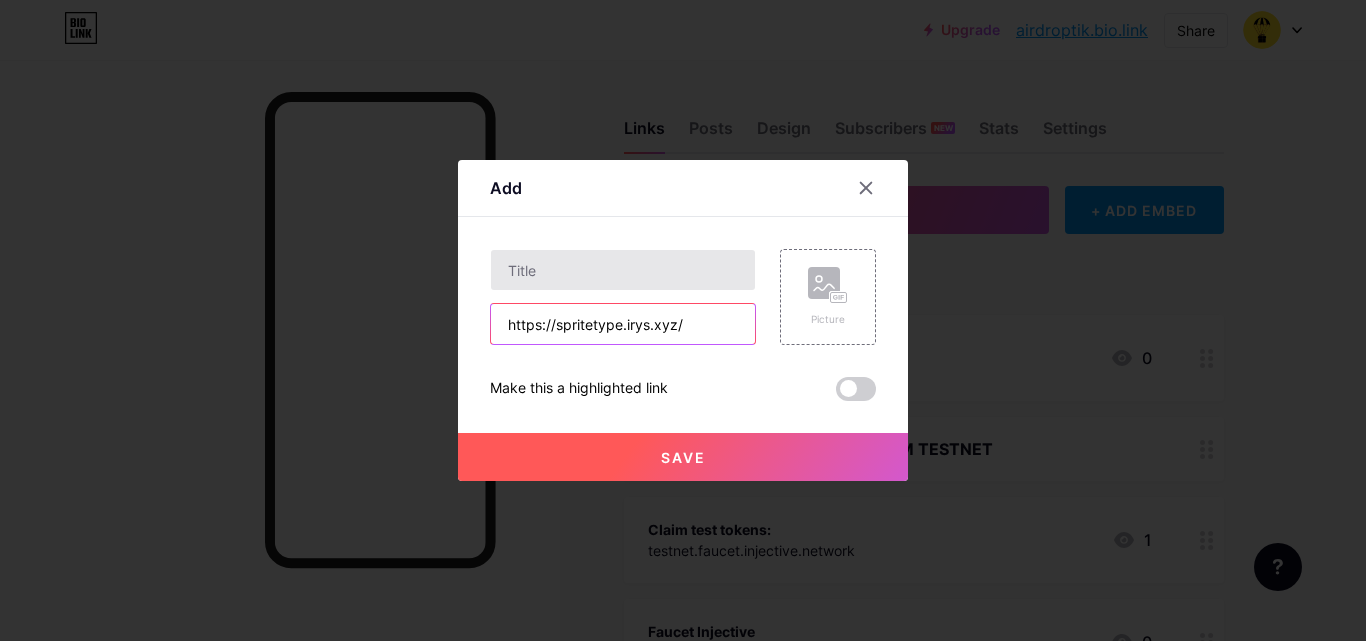 type on "https://spritetype.irys.xyz/" 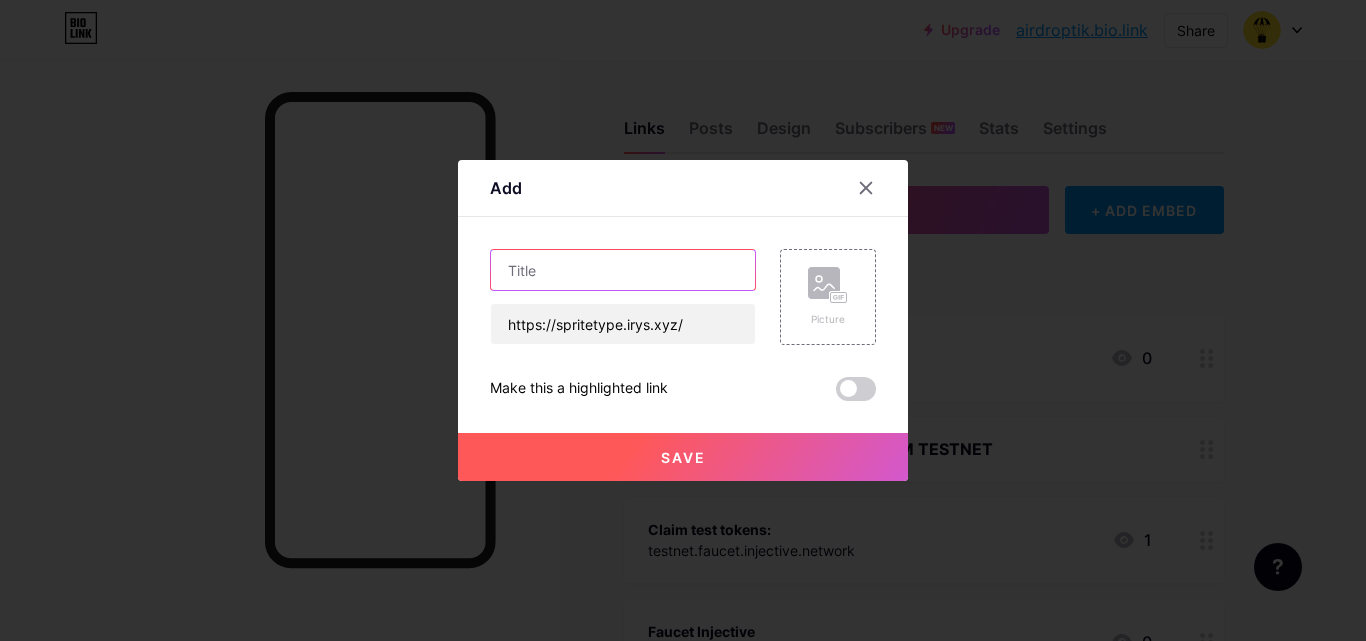 click at bounding box center [623, 270] 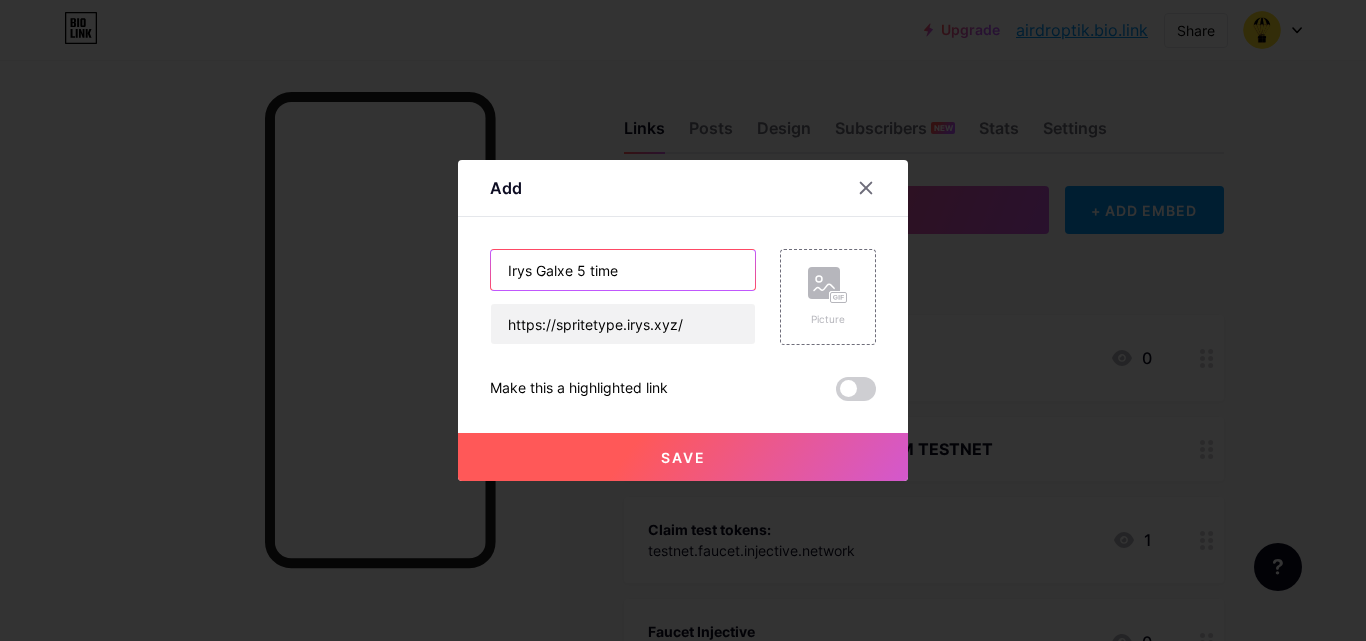 type on "Irys Galxe 5 time" 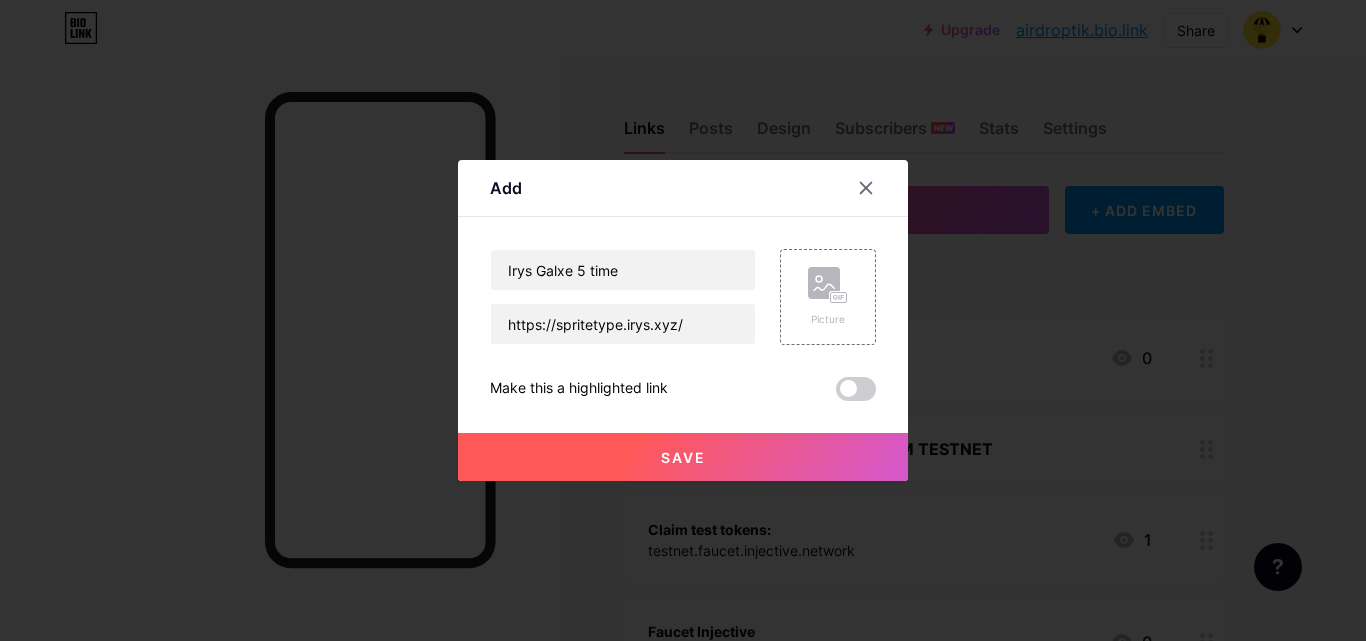 click on "Save" at bounding box center [683, 457] 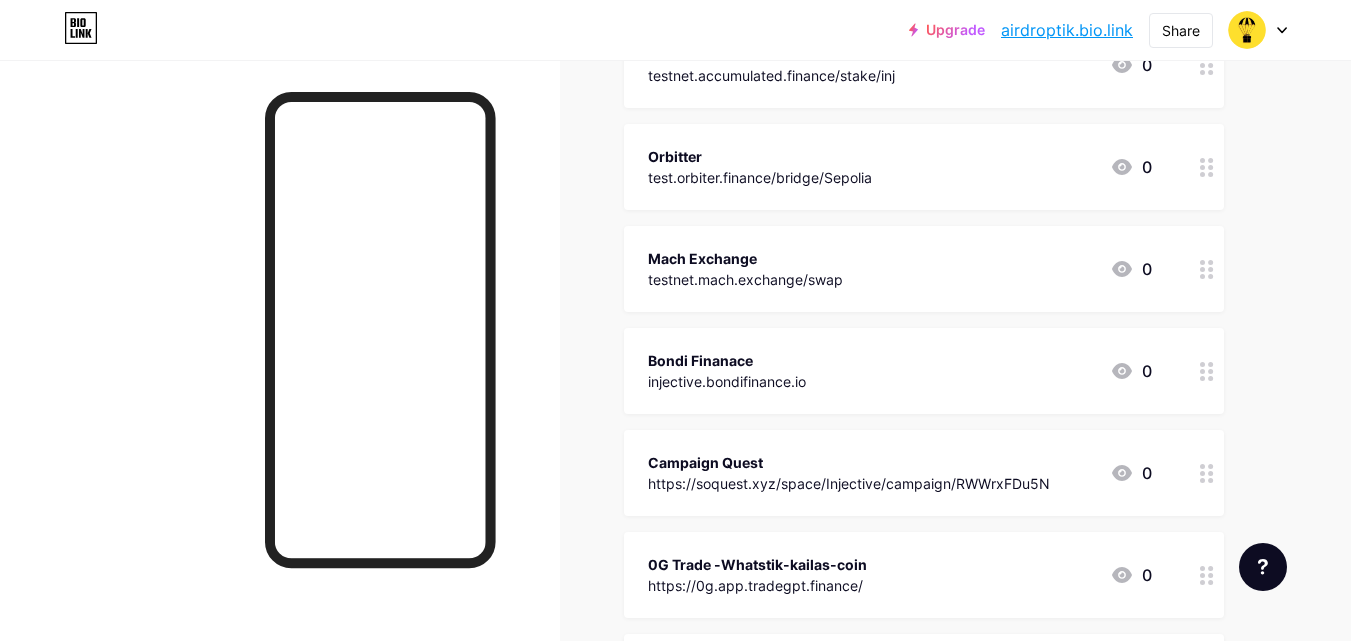 scroll, scrollTop: 1700, scrollLeft: 0, axis: vertical 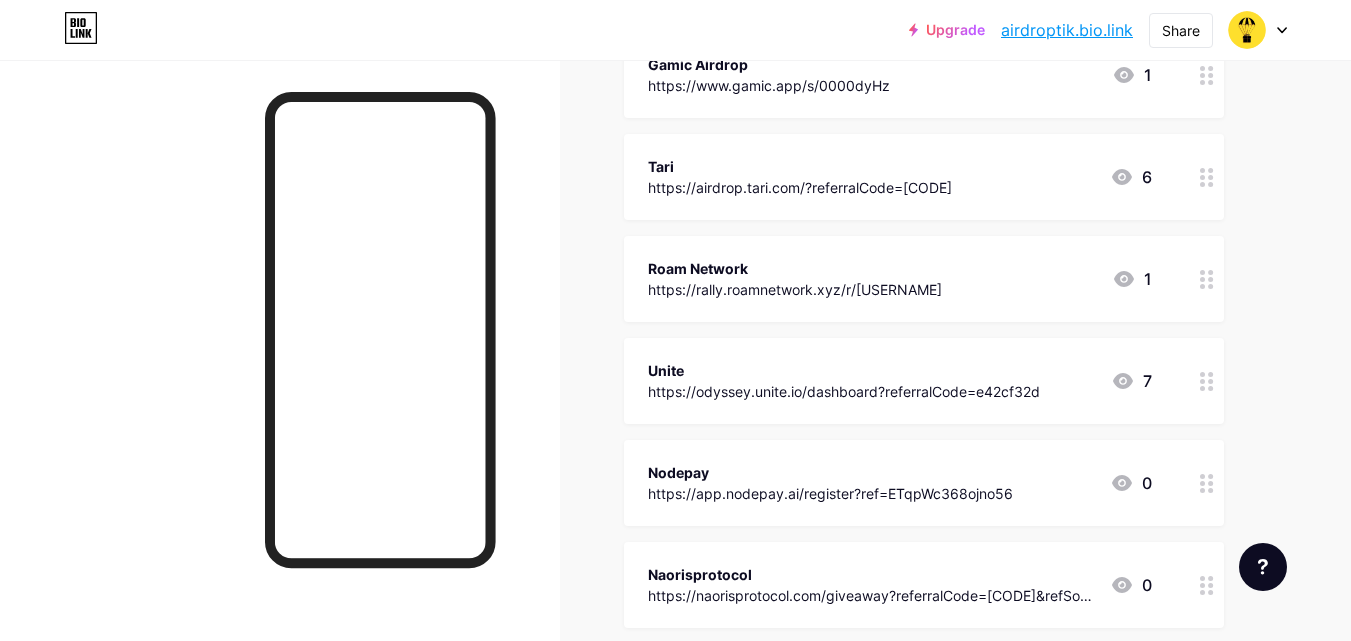 click on "Unite
https://odyssey.unite.io/dashboard?referralCode=e42cf32d
7" at bounding box center (900, 381) 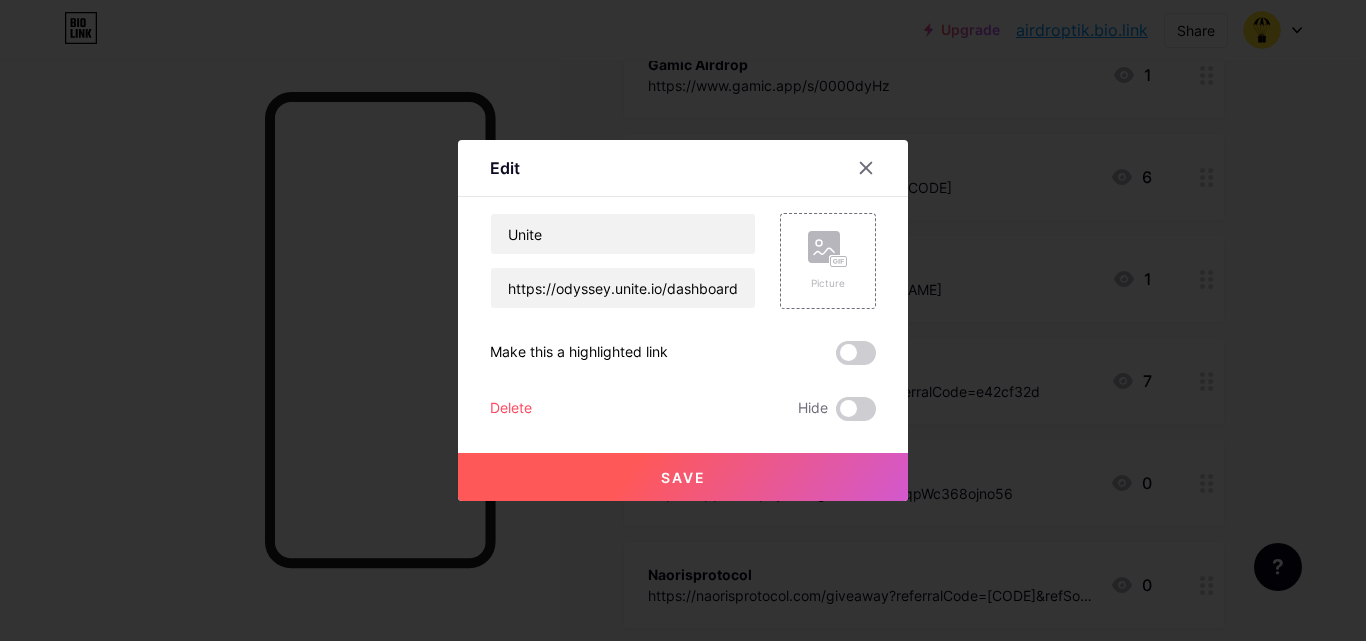 click on "Delete" at bounding box center [511, 409] 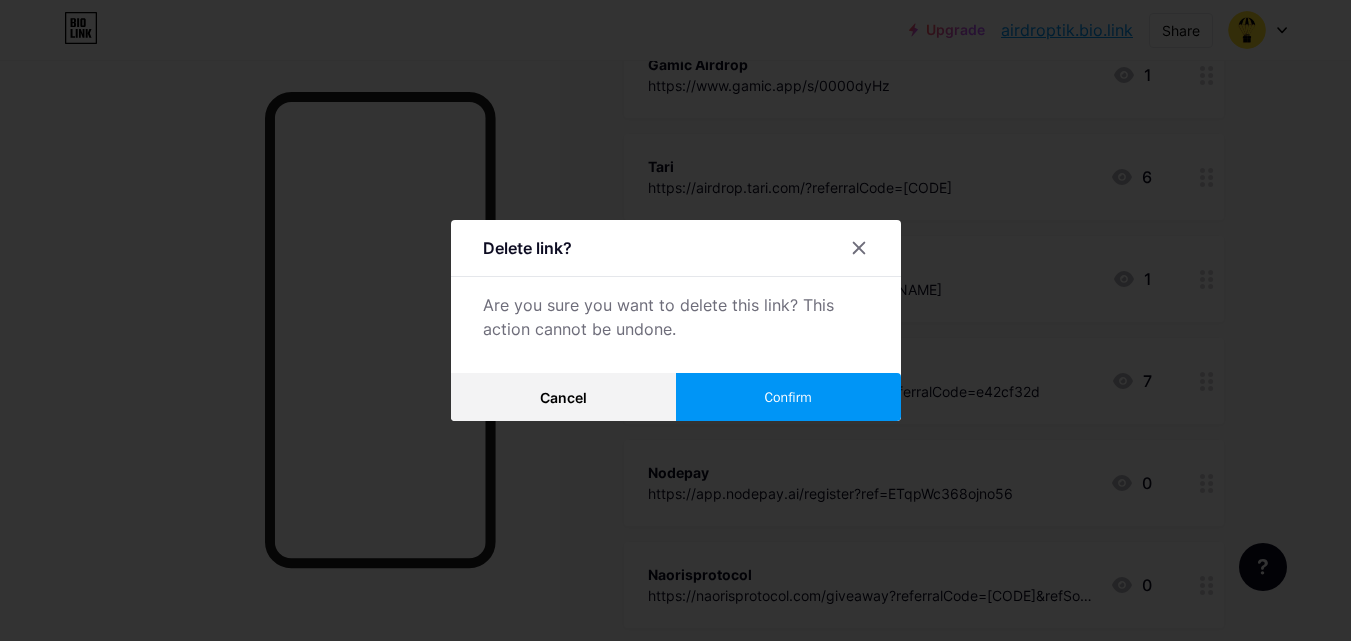 click on "Confirm" at bounding box center [787, 397] 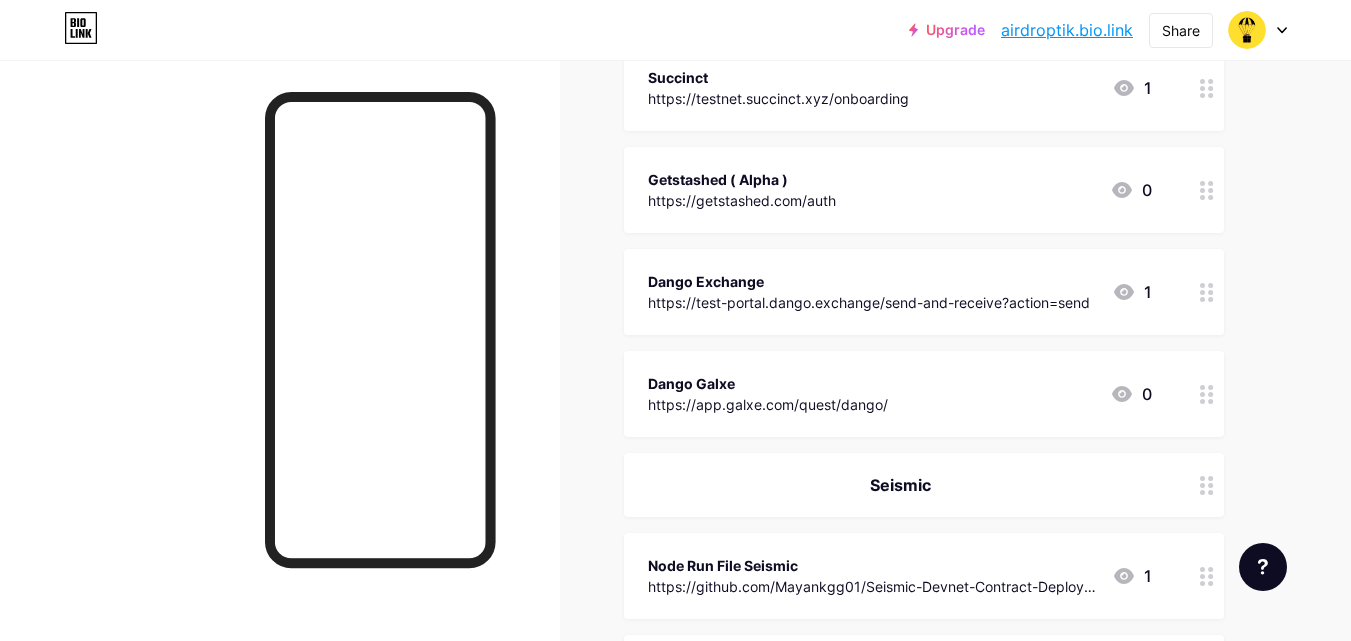 scroll, scrollTop: 24798, scrollLeft: 0, axis: vertical 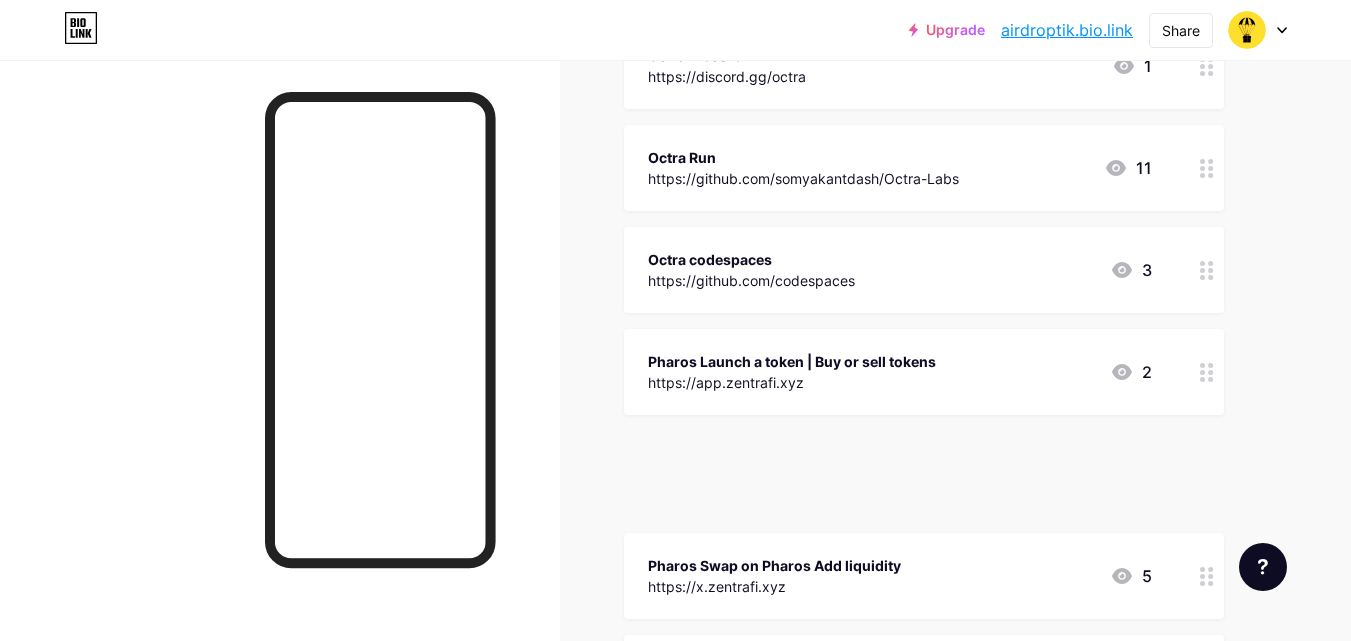 type 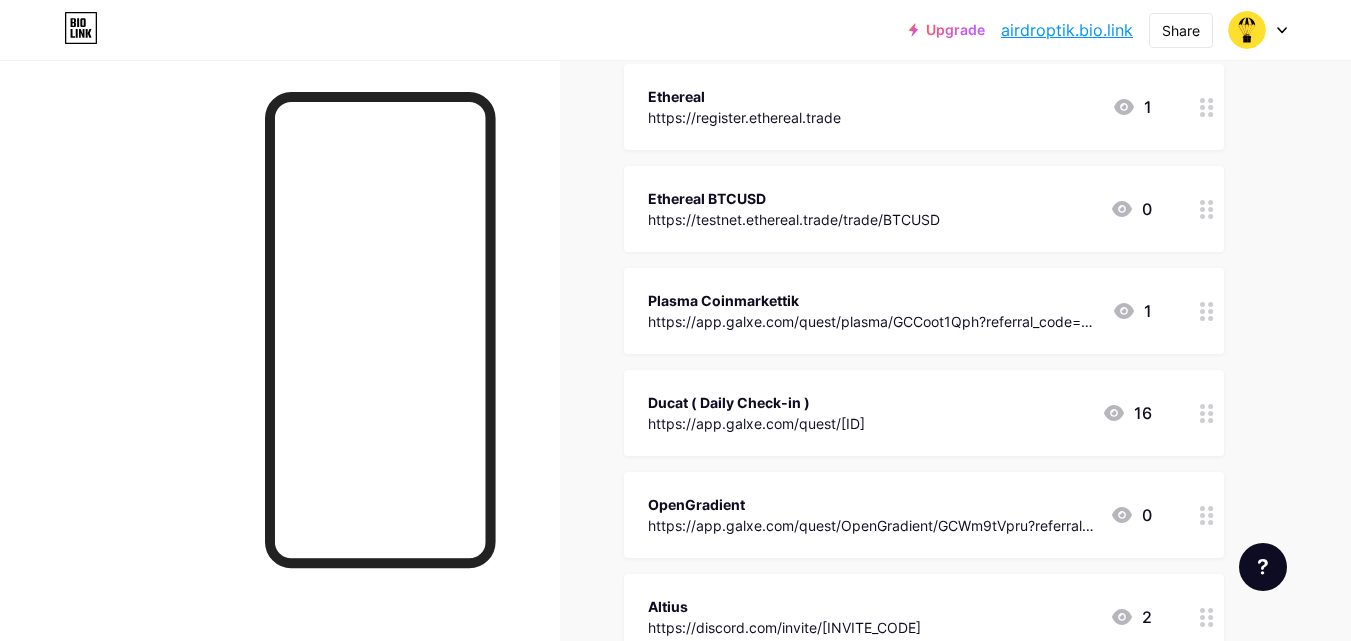 scroll, scrollTop: 5400, scrollLeft: 0, axis: vertical 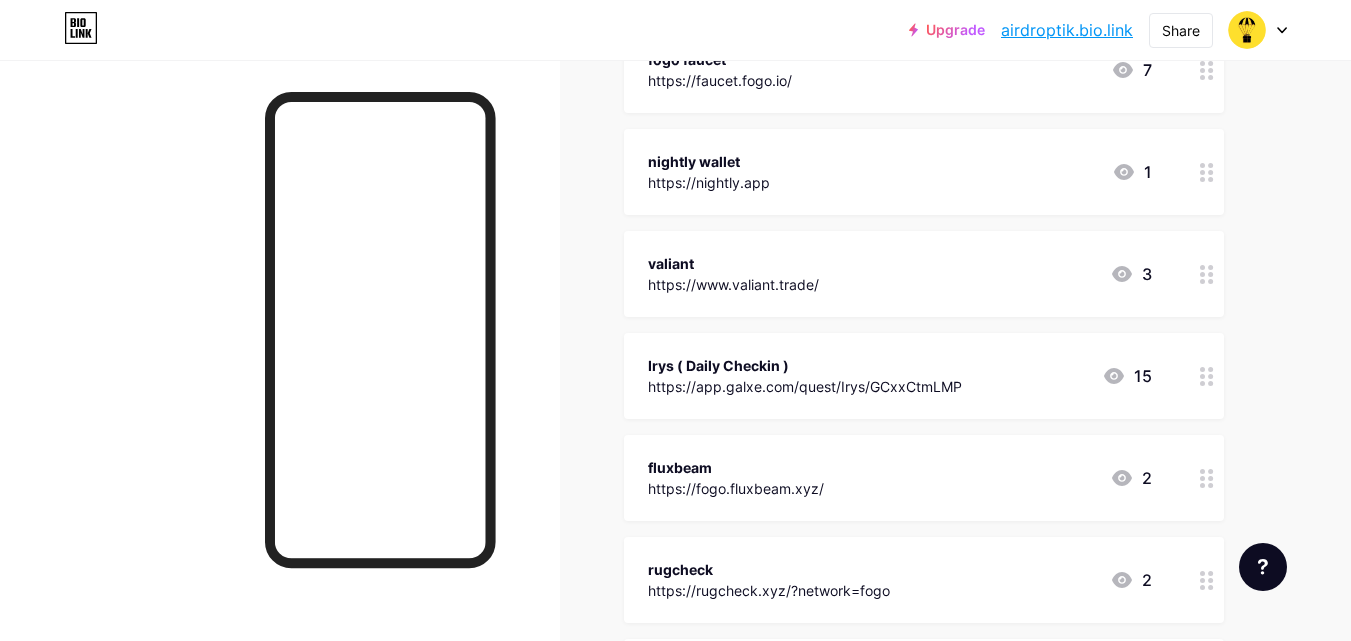 click 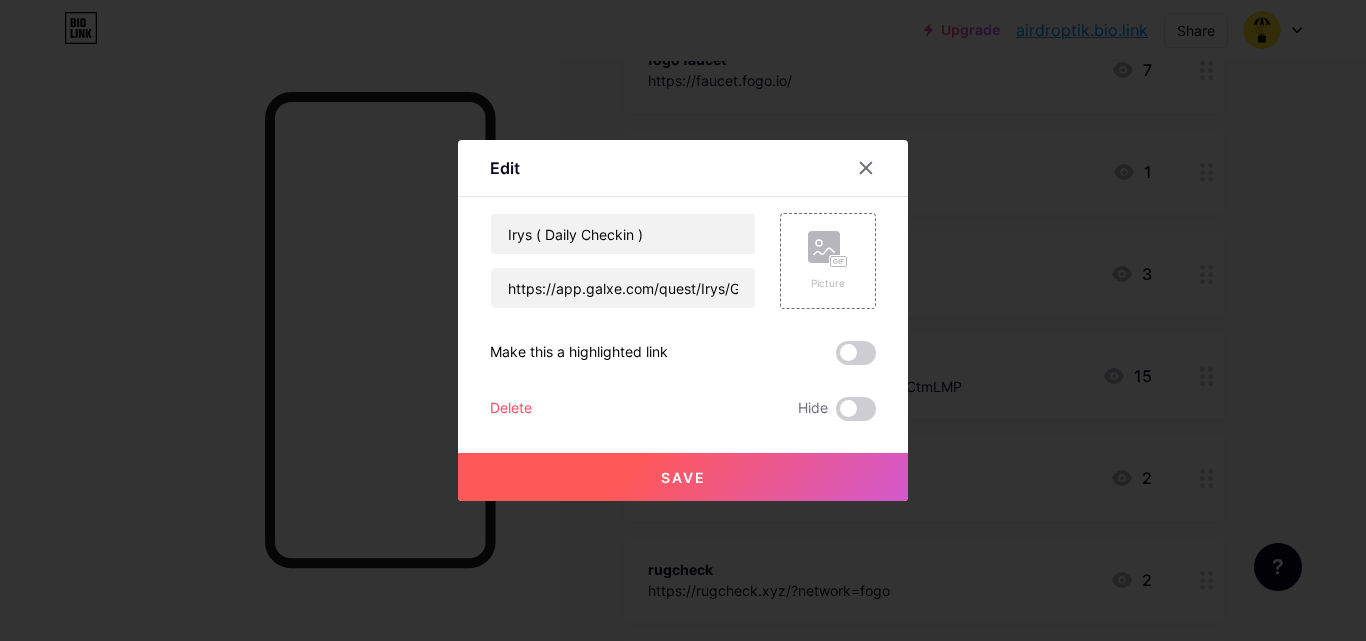 click at bounding box center (683, 320) 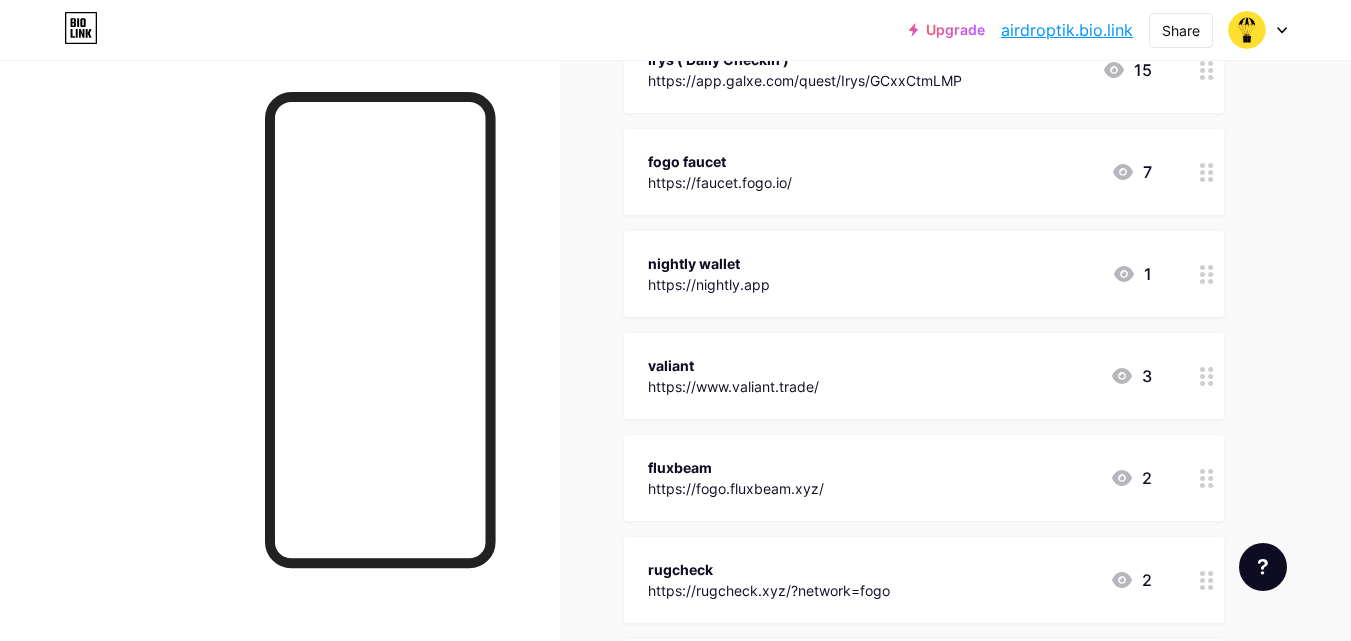 scroll, scrollTop: 2800, scrollLeft: 0, axis: vertical 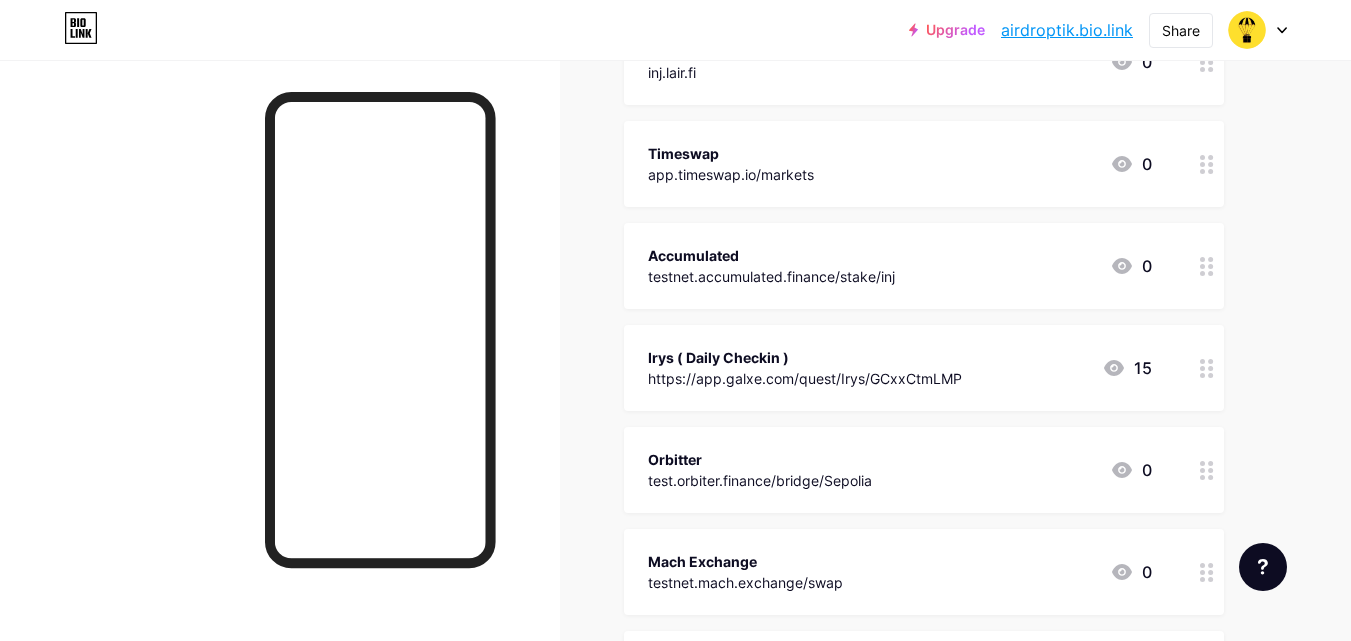 drag, startPoint x: 1207, startPoint y: 372, endPoint x: 1205, endPoint y: 351, distance: 21.095022 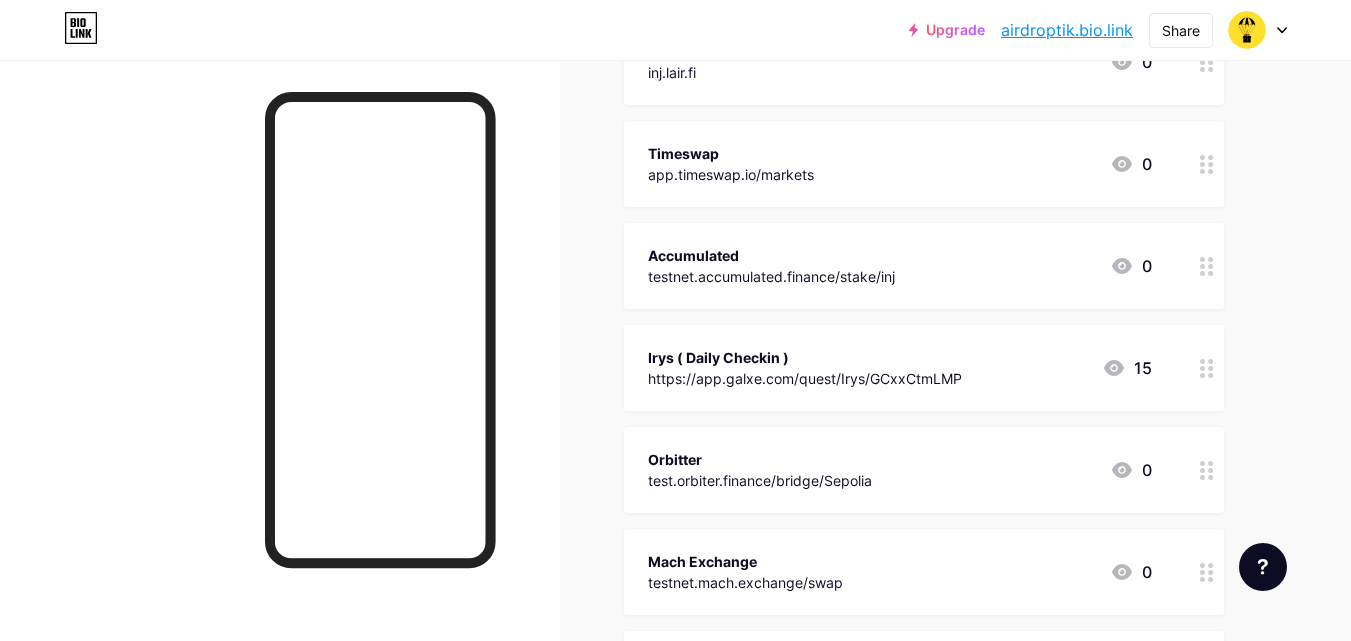 click on "Karrier One ( Daily Check-in )
https://app.galxe.com/quest/KarrierOne/GCbKrt1DPz
8
Quranium
https://community.quranium.org
0
Irys Galxe 5 time
https://spritetype.irys.xyz/
0
Injective EVM TESTNET
Claim test tokens:
testnet.faucet.injective.network
1
Faucet Injective
https://cloud.google.com/application/web3/faucet/injective/testnet
0
Injective swap
testnet.pumex.fi
0
Injective Bridge
test.orbiter.finance/bridge/Arbitru" at bounding box center [924, 17920] 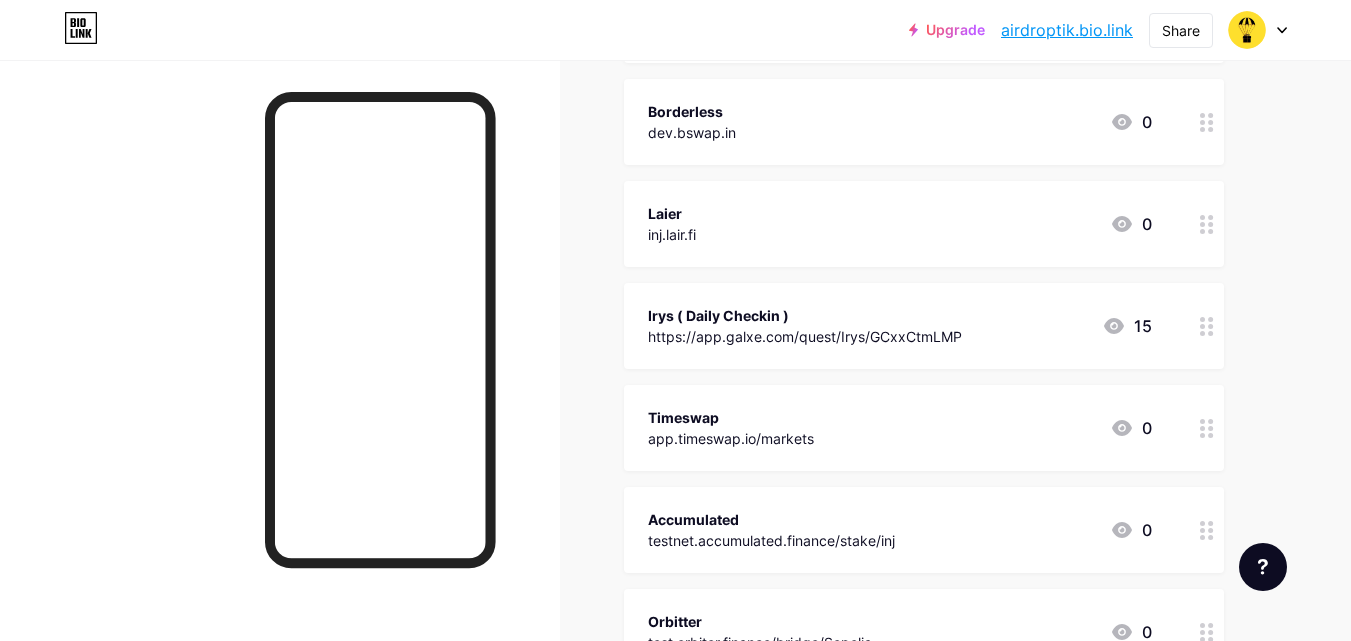 scroll, scrollTop: 1400, scrollLeft: 0, axis: vertical 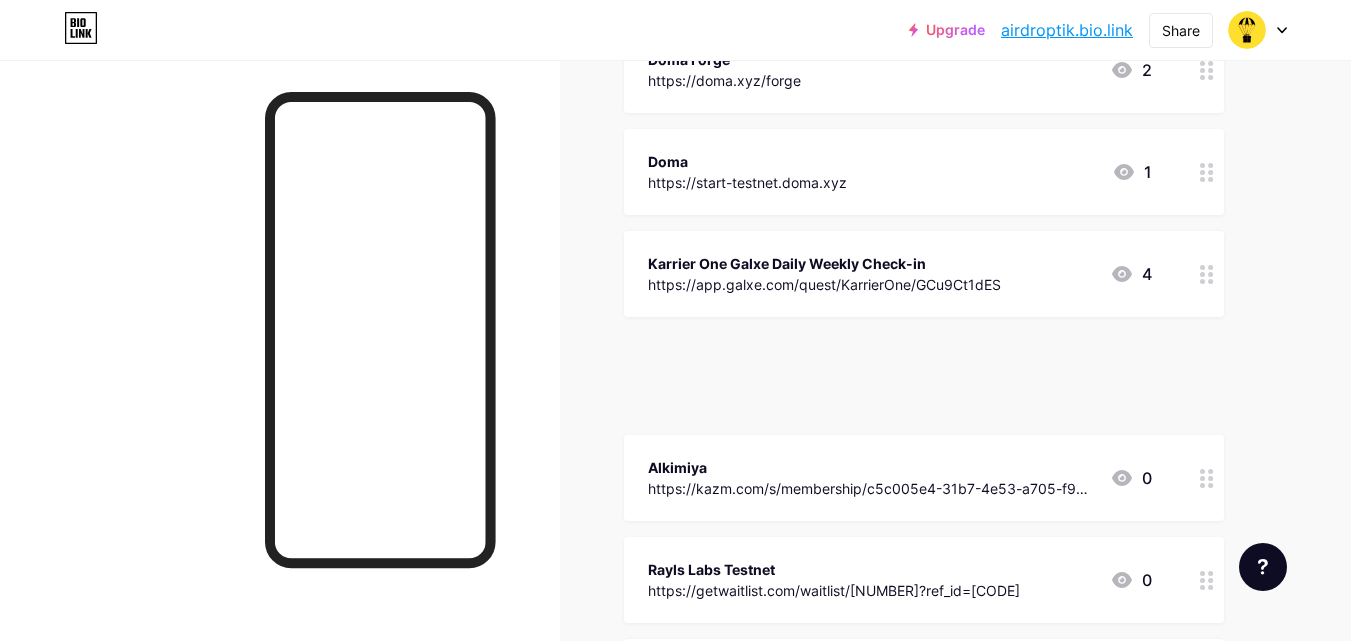 type 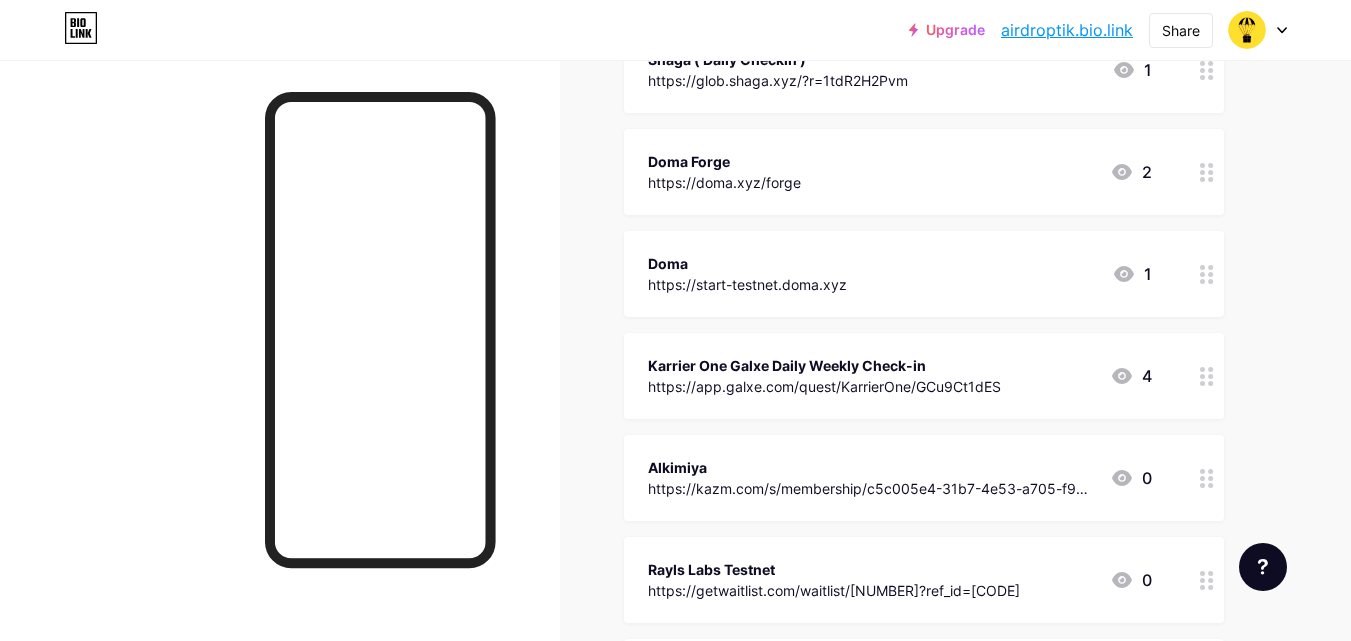 scroll, scrollTop: 6200, scrollLeft: 0, axis: vertical 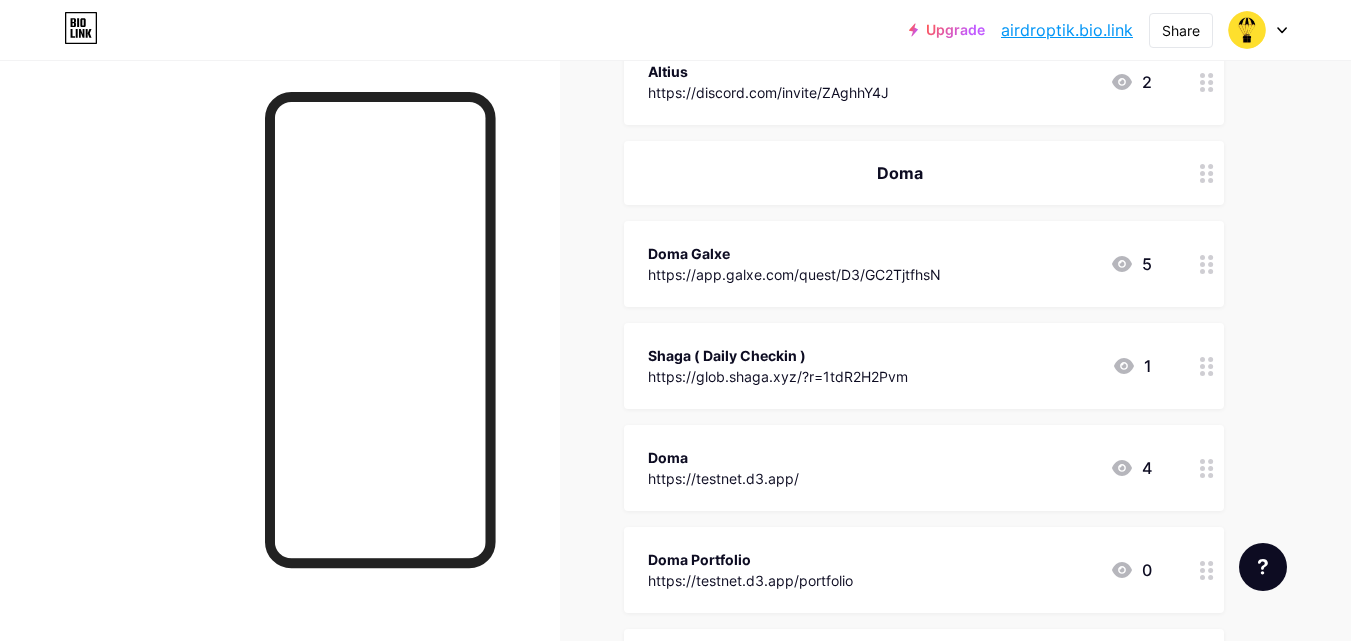click 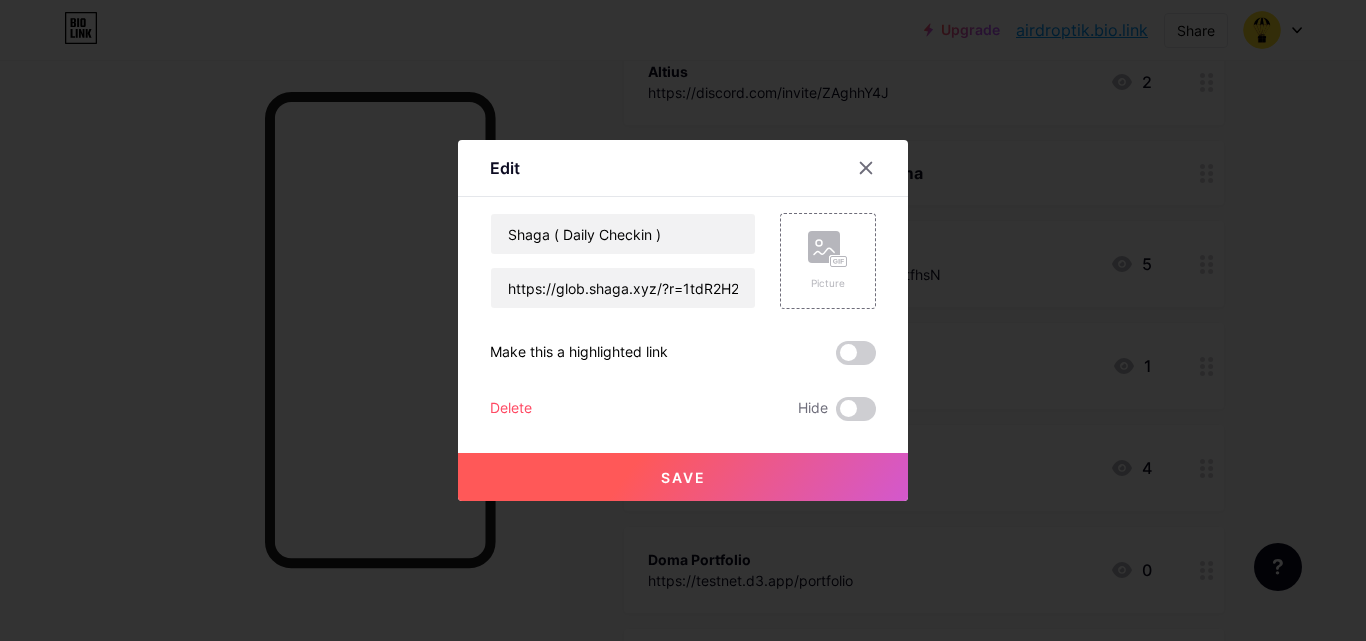 click at bounding box center [683, 320] 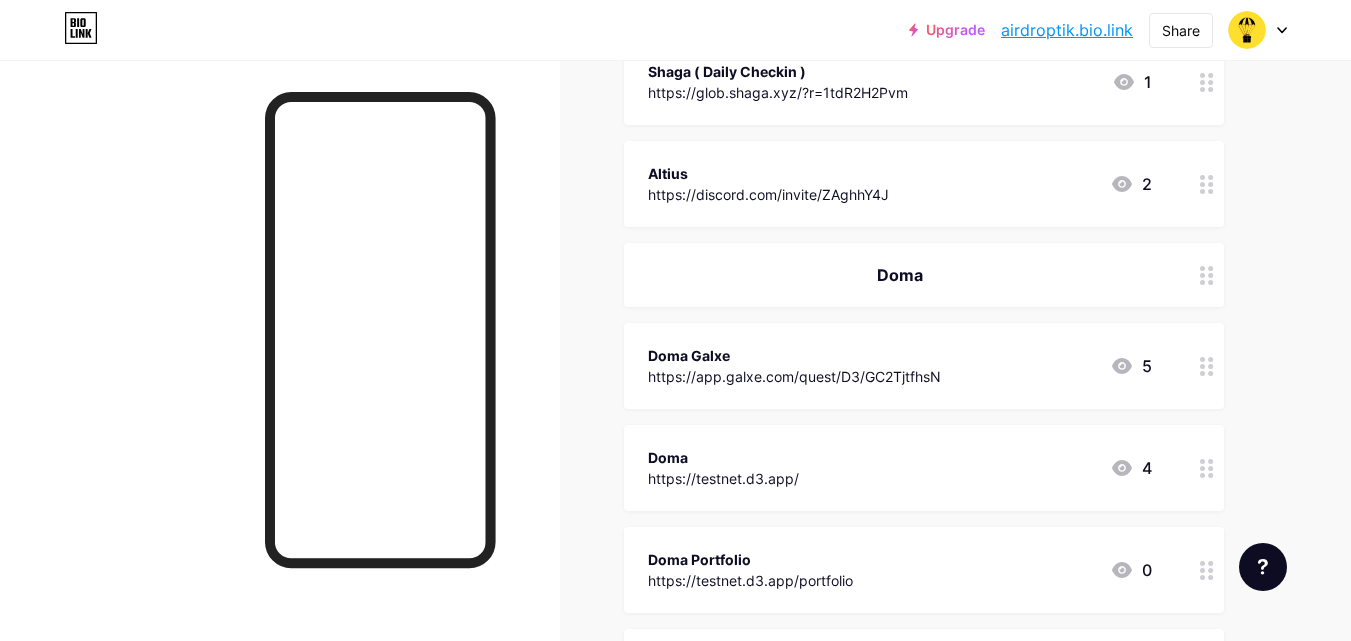 scroll, scrollTop: 5700, scrollLeft: 0, axis: vertical 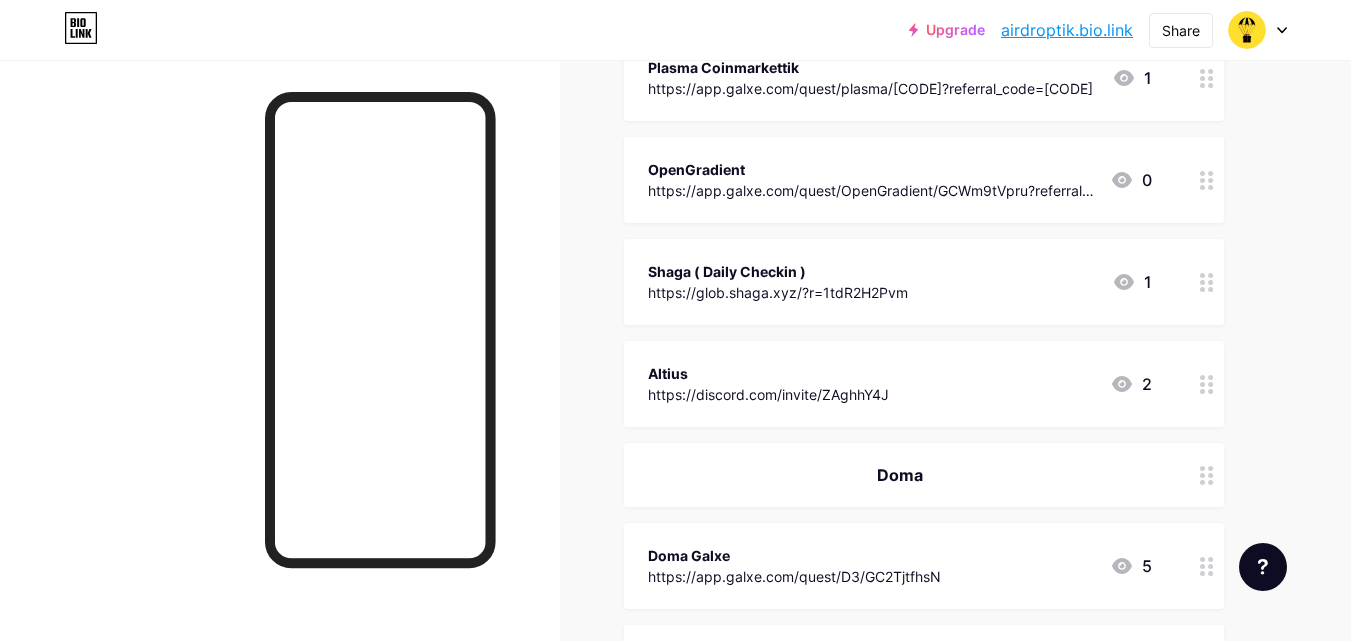 click on "https://app.galxe.com/quest/KarrierOne/[CODE]
https://app.galxe.com/quest/Irys/[CODE]
https://community.quranium.org
https://spritetype.irys.xyz/
testnet.faucet.injective.network
https://cloud.google.com/application/web3/faucet/injective/testnet" at bounding box center [924, 13810] 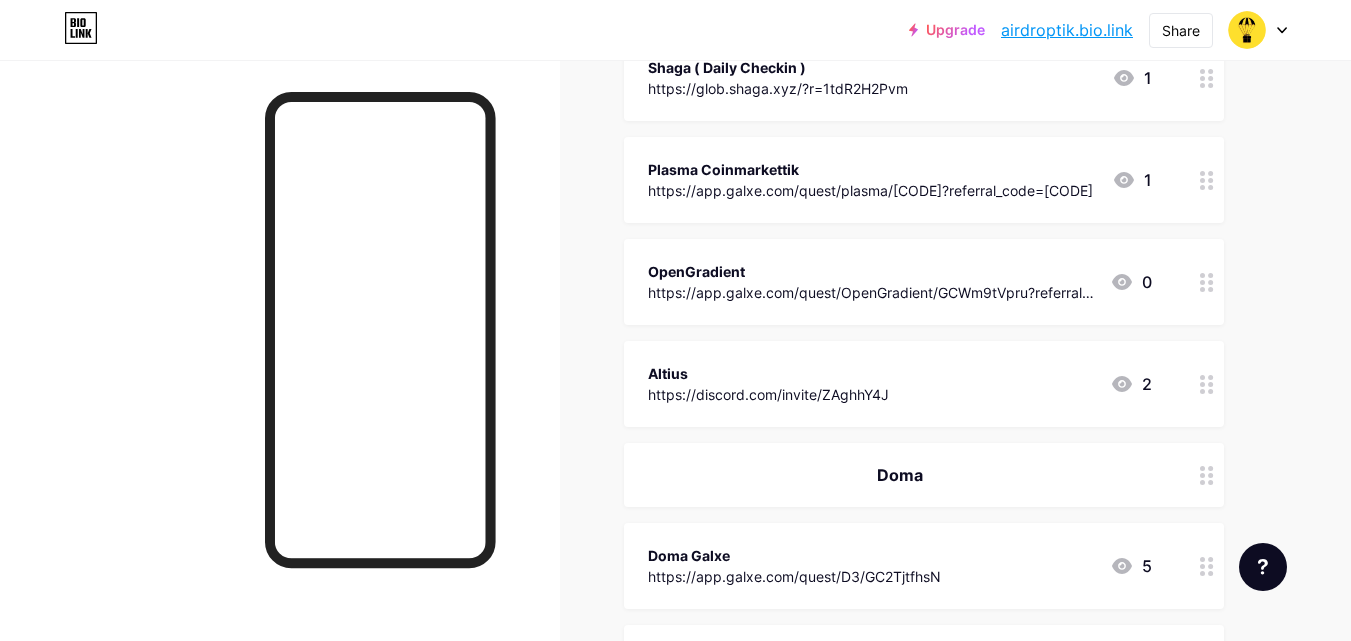 scroll, scrollTop: 5500, scrollLeft: 0, axis: vertical 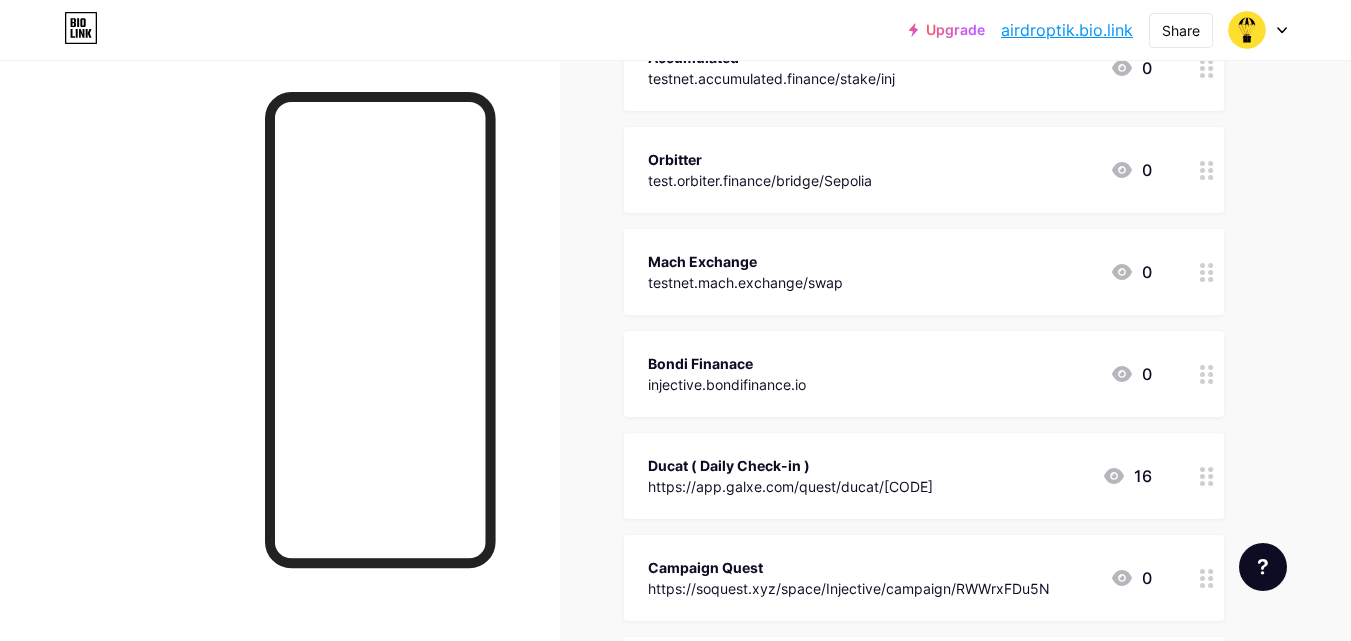 click at bounding box center (1207, 476) 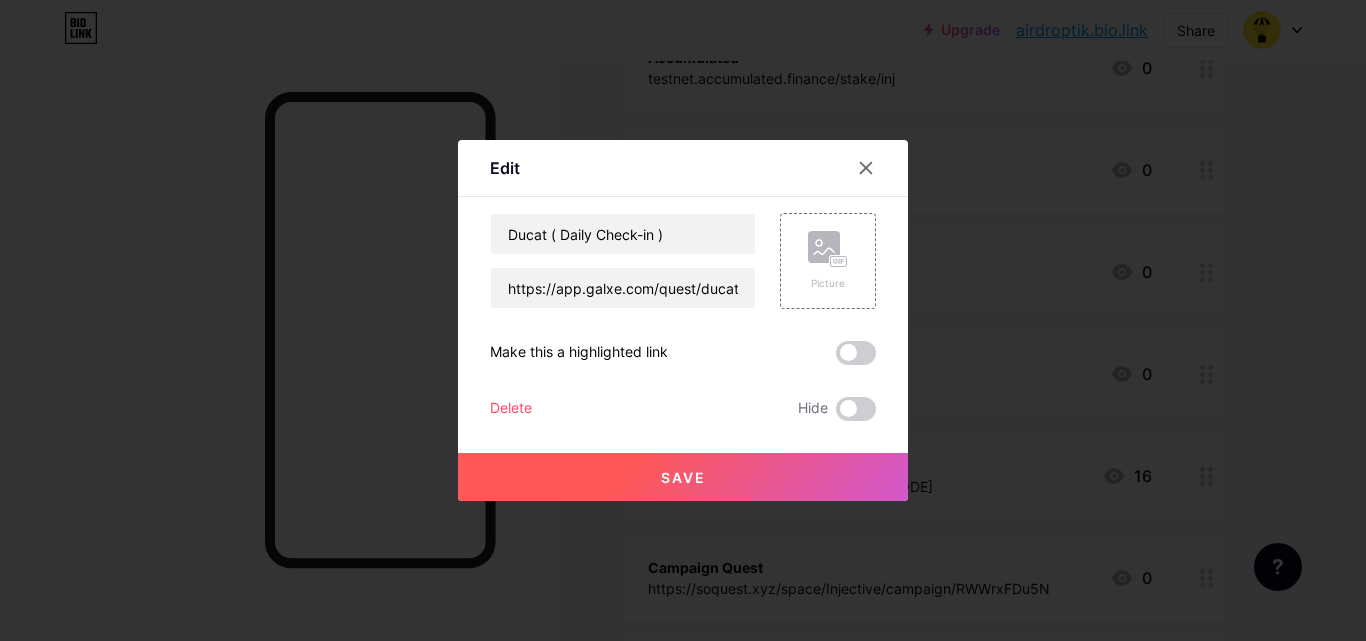 click at bounding box center [683, 320] 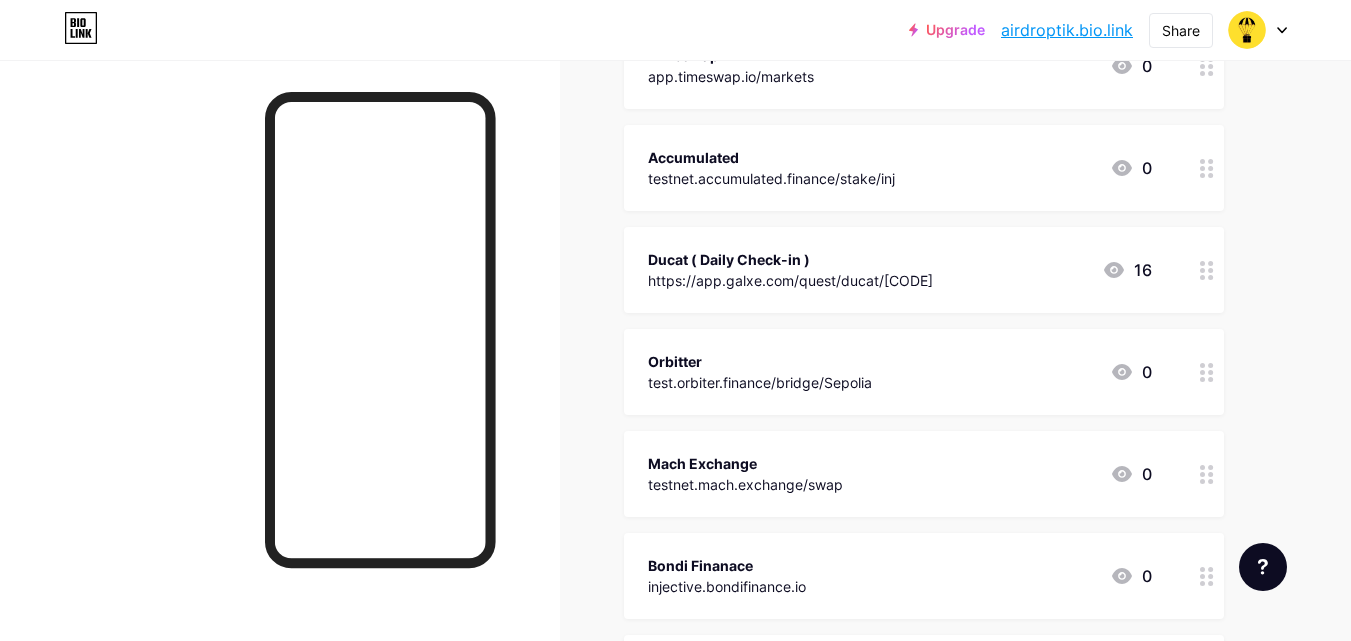 scroll, scrollTop: 1600, scrollLeft: 0, axis: vertical 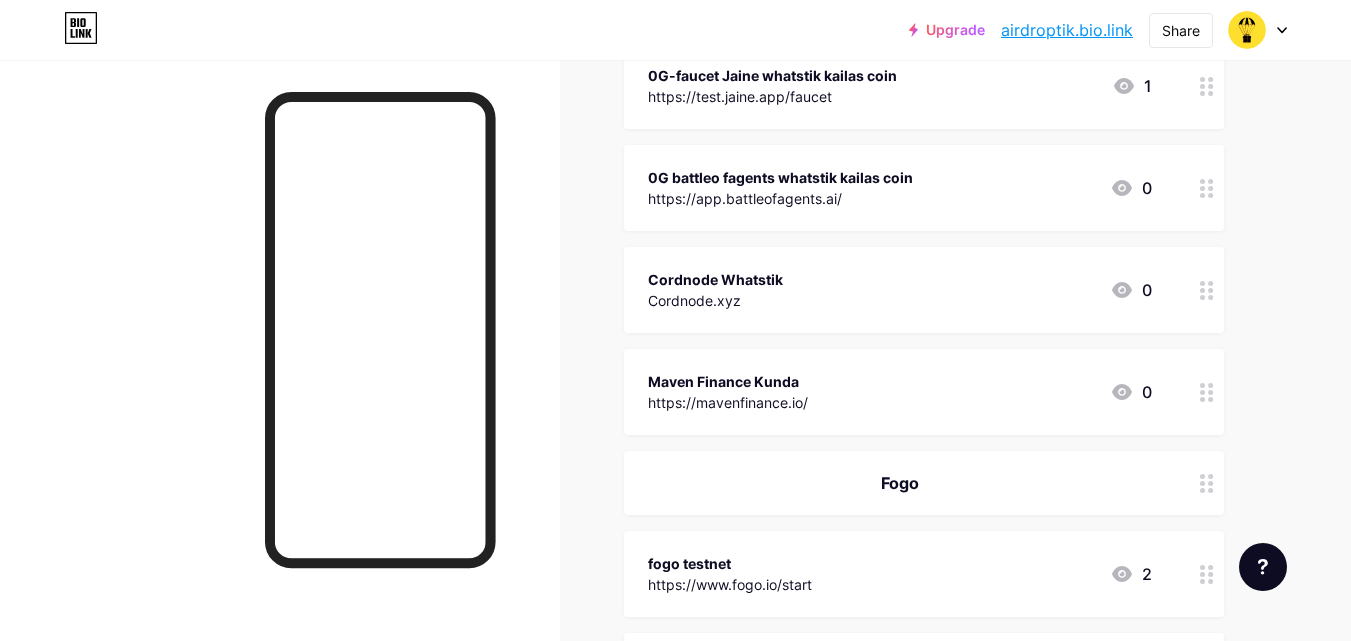 click on "Maven Finance Kunda" at bounding box center (728, 381) 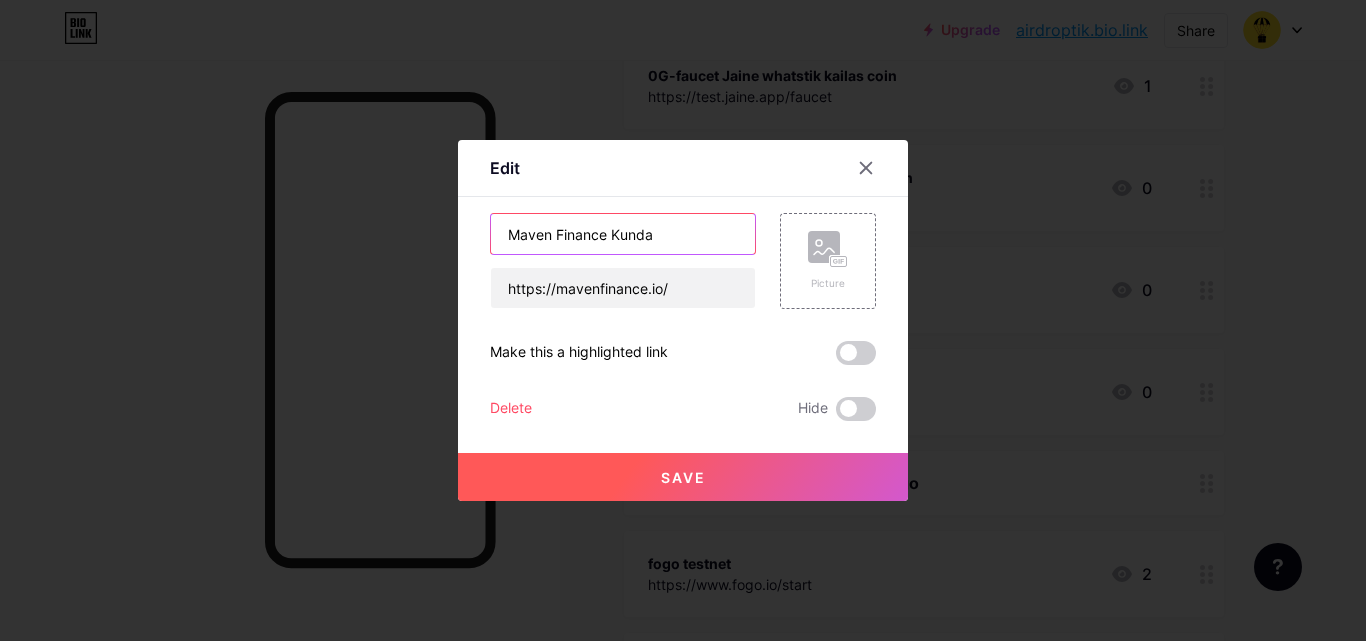 click on "Maven Finance Kunda" at bounding box center (623, 234) 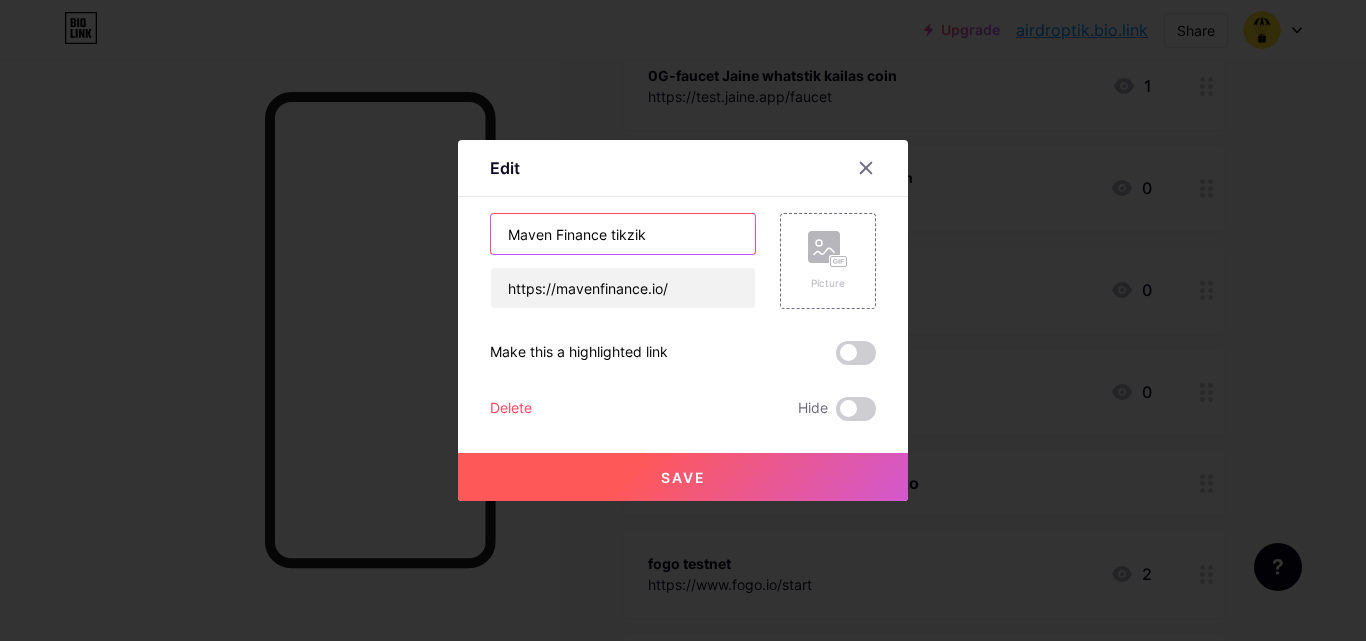 type on "Maven Finance tikzik" 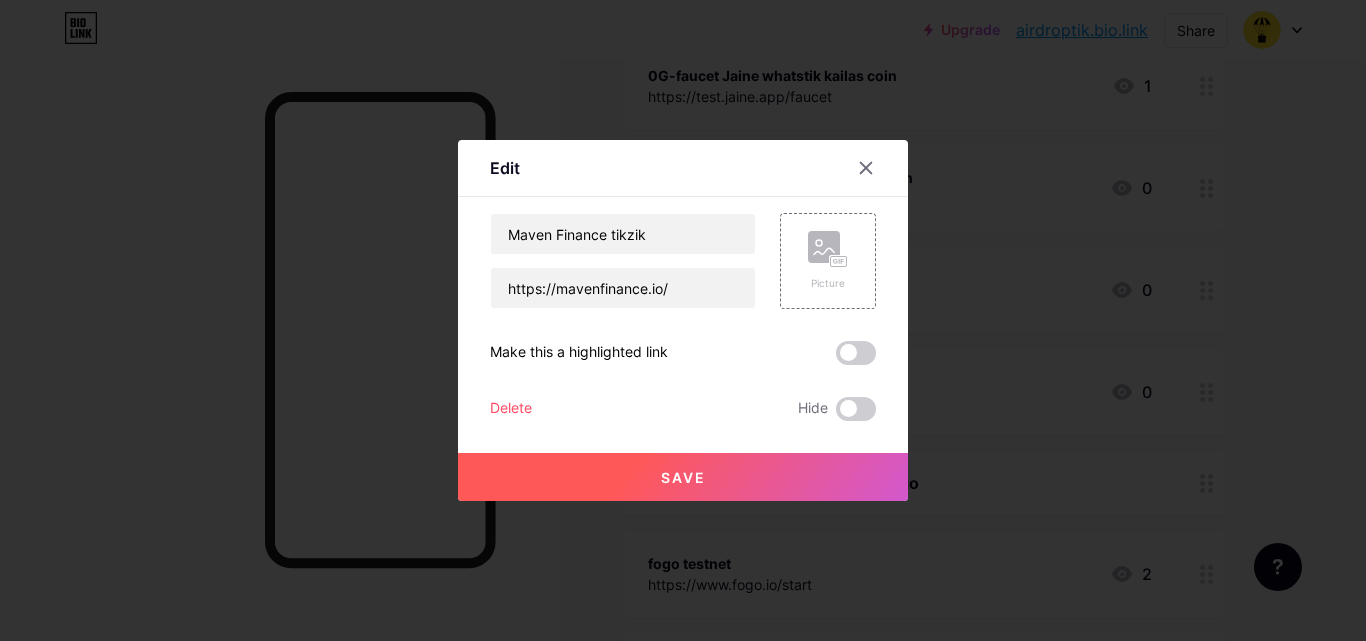 click on "Save" at bounding box center (683, 477) 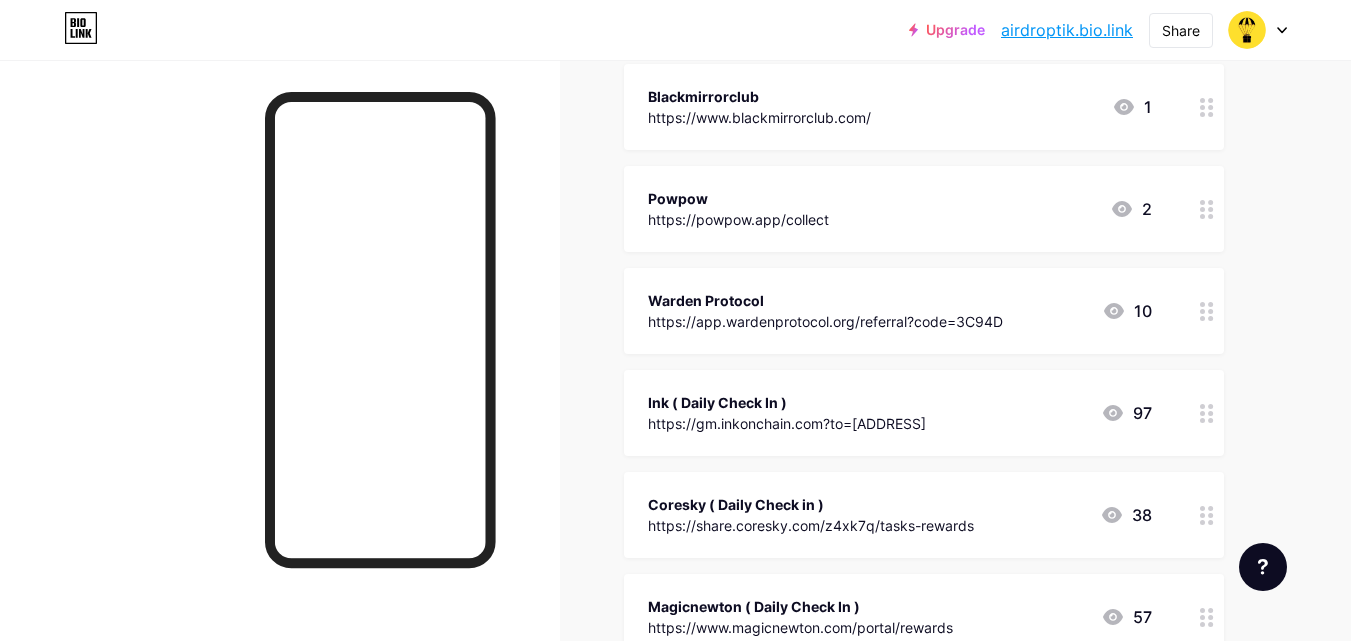 scroll, scrollTop: 8398, scrollLeft: 0, axis: vertical 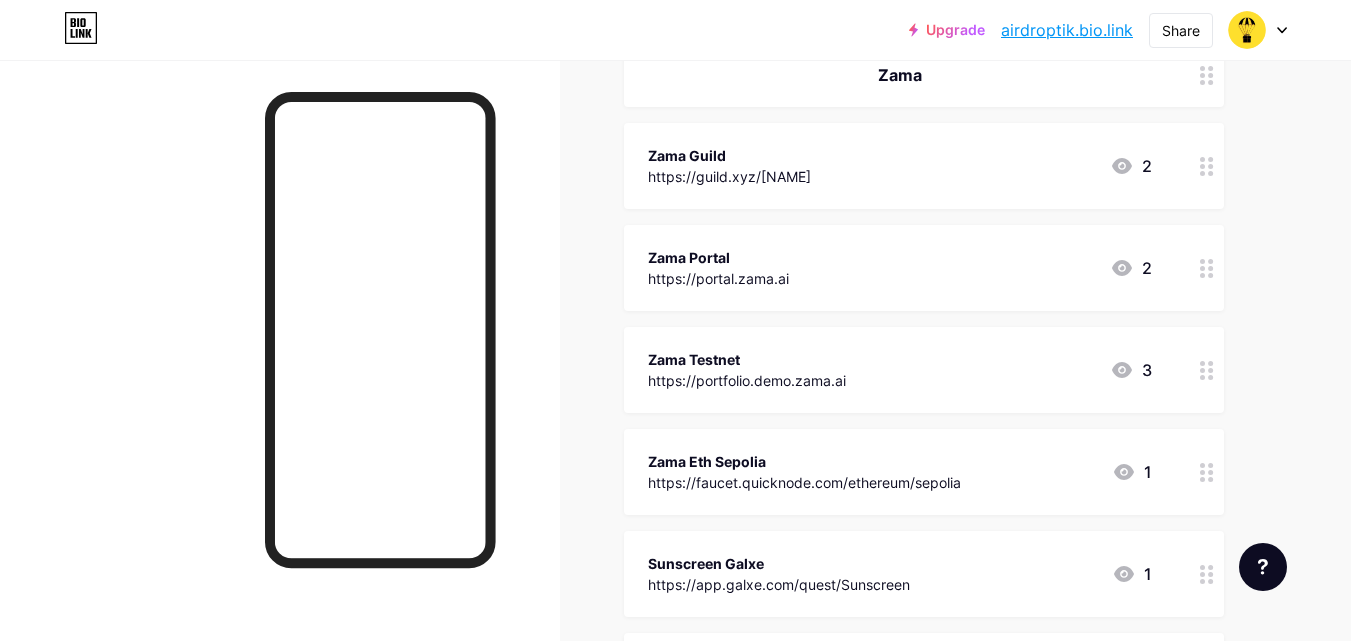 click on "https://app.galxe.com/quest/KarrierOne/[CODE]
https://app.galxe.com/quest/Irys/[CODE]
https://community.quranium.org
https://spritetype.irys.xyz/" at bounding box center (675, 12371) 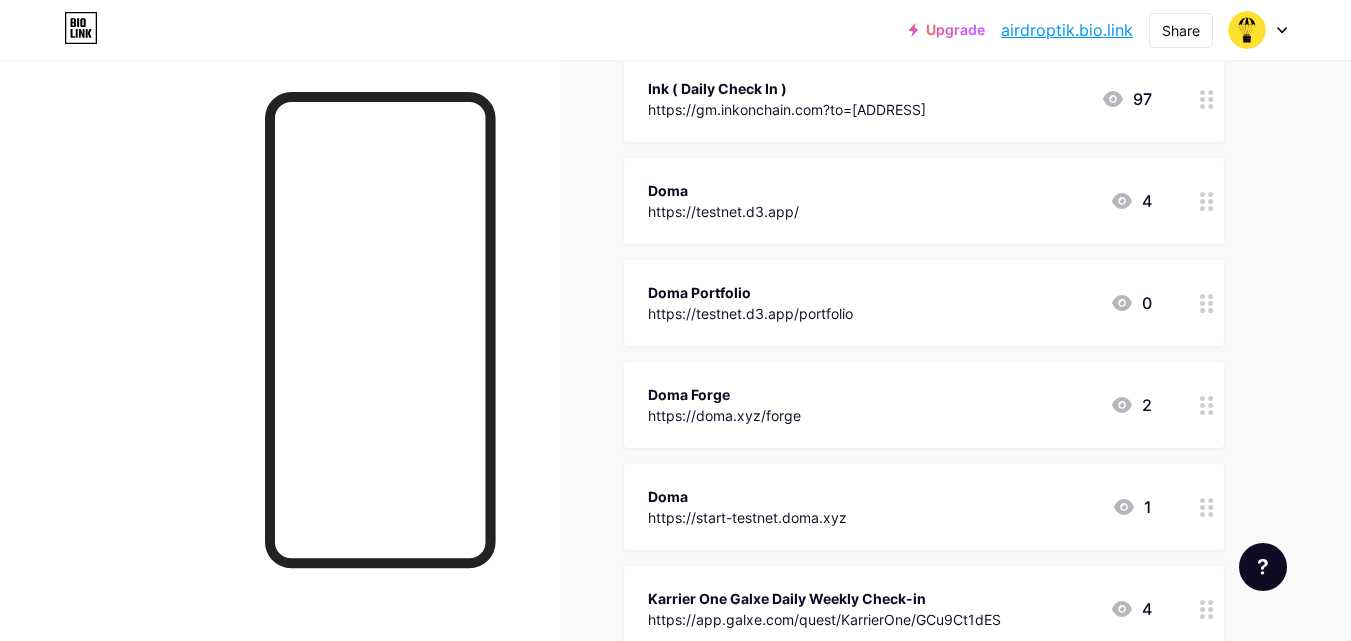 scroll, scrollTop: 5998, scrollLeft: 0, axis: vertical 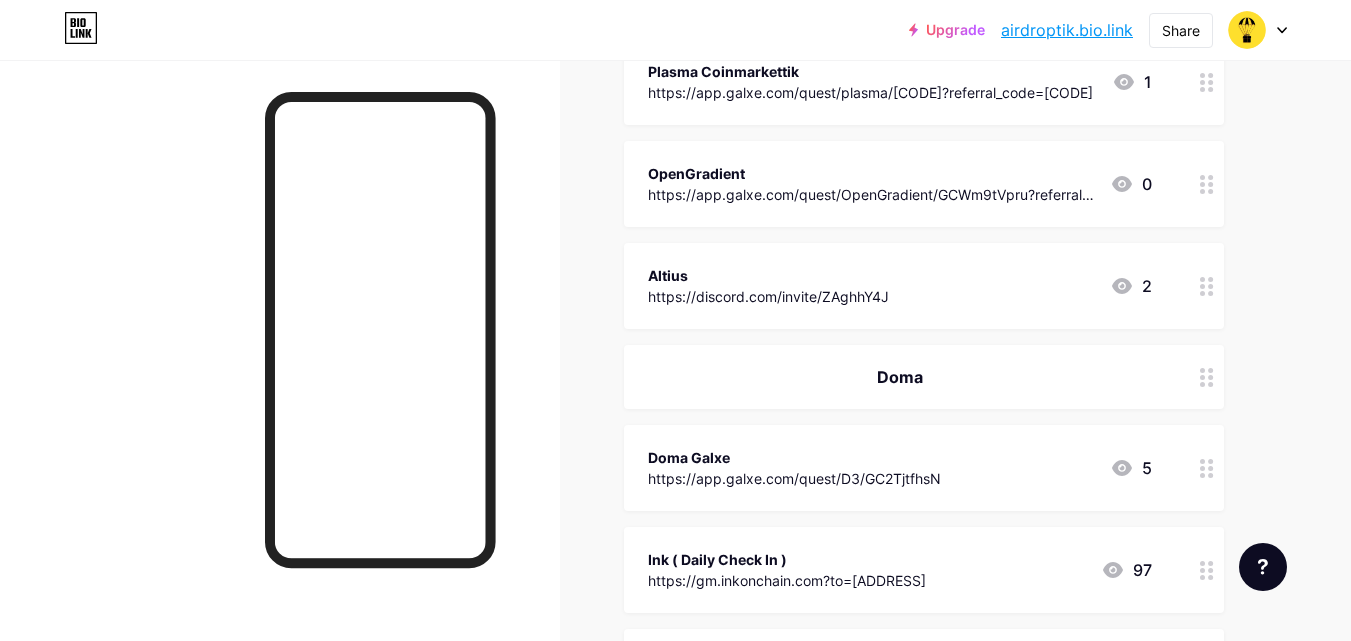 click on "https://app.galxe.com/quest/KarrierOne/[CODE]
https://app.galxe.com/quest/Irys/[CODE]
https://community.quranium.org
https://spritetype.irys.xyz/" at bounding box center (675, 13671) 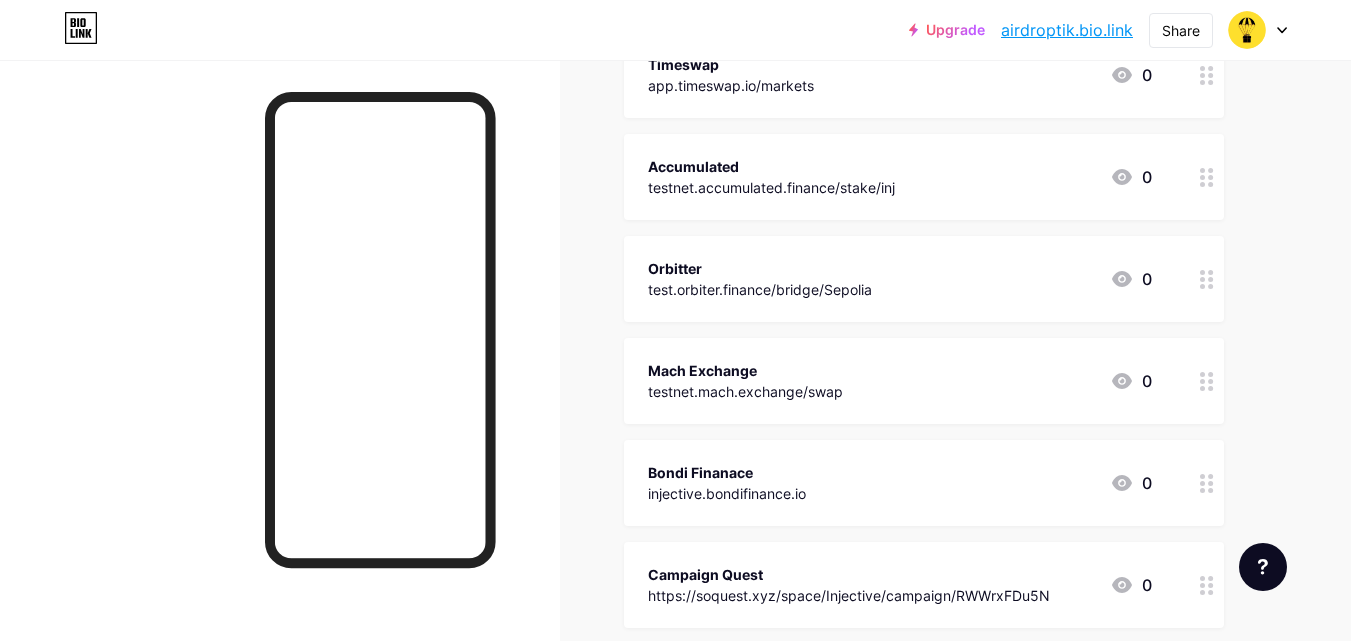 scroll, scrollTop: 1798, scrollLeft: 0, axis: vertical 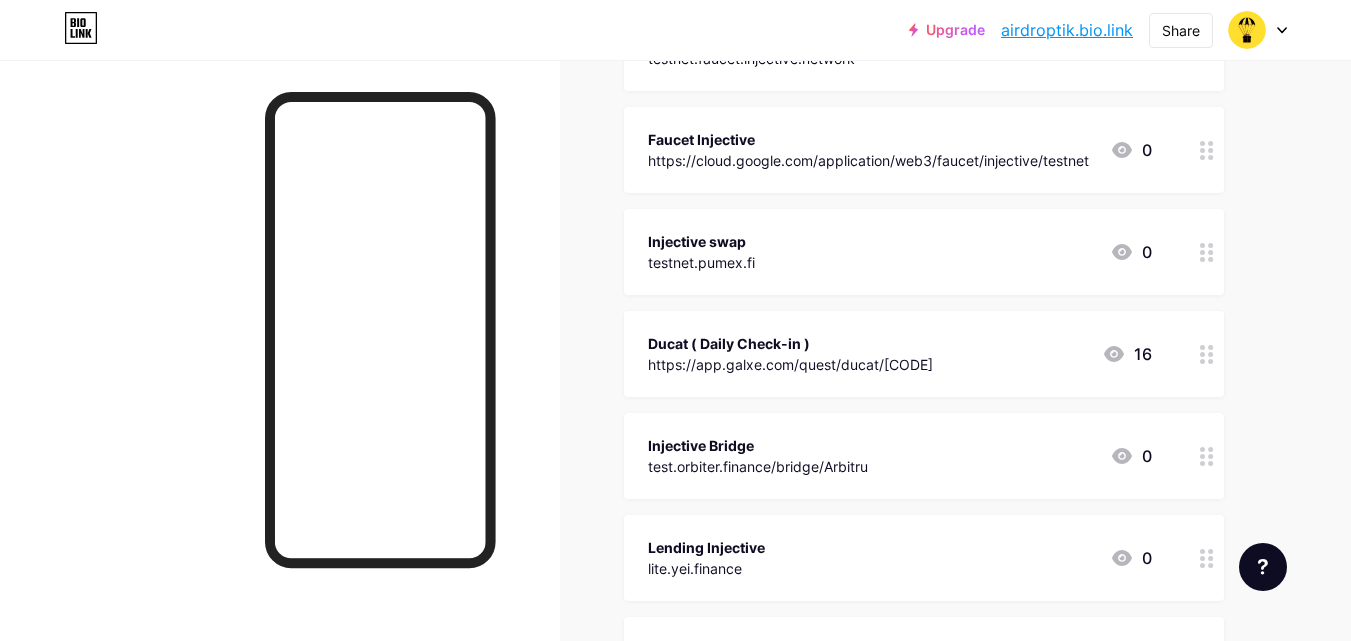 drag, startPoint x: 1206, startPoint y: 352, endPoint x: 1213, endPoint y: 229, distance: 123.19903 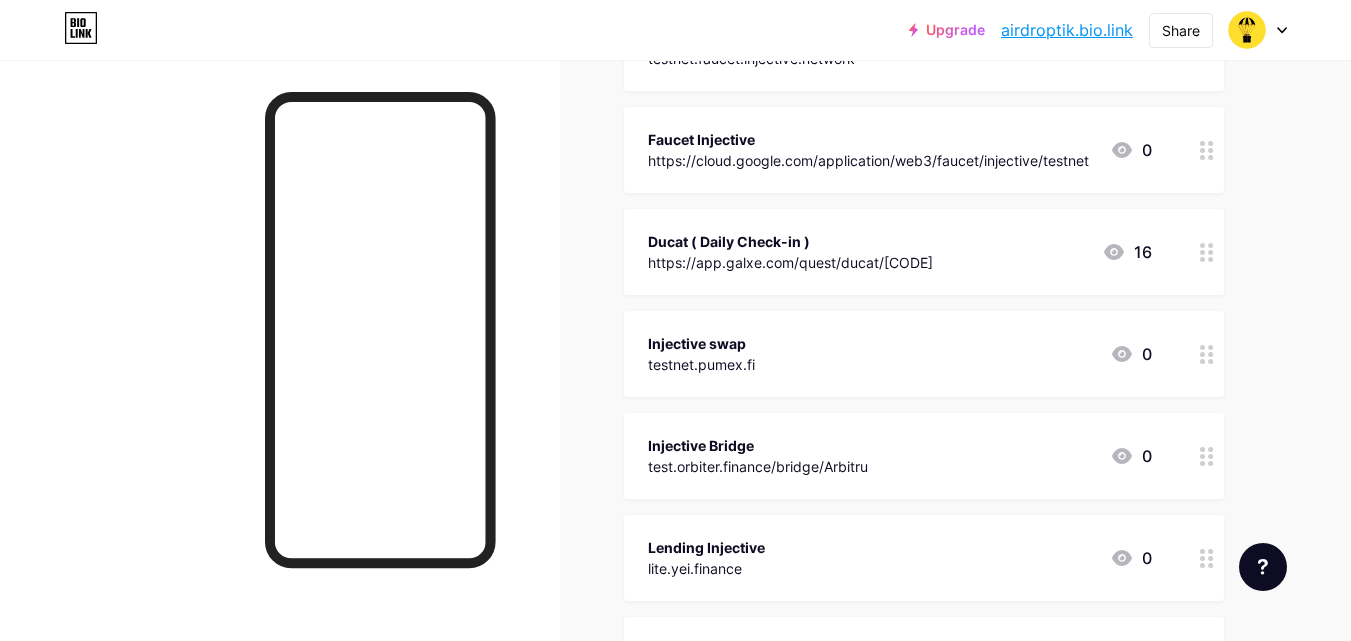 scroll, scrollTop: 898, scrollLeft: 0, axis: vertical 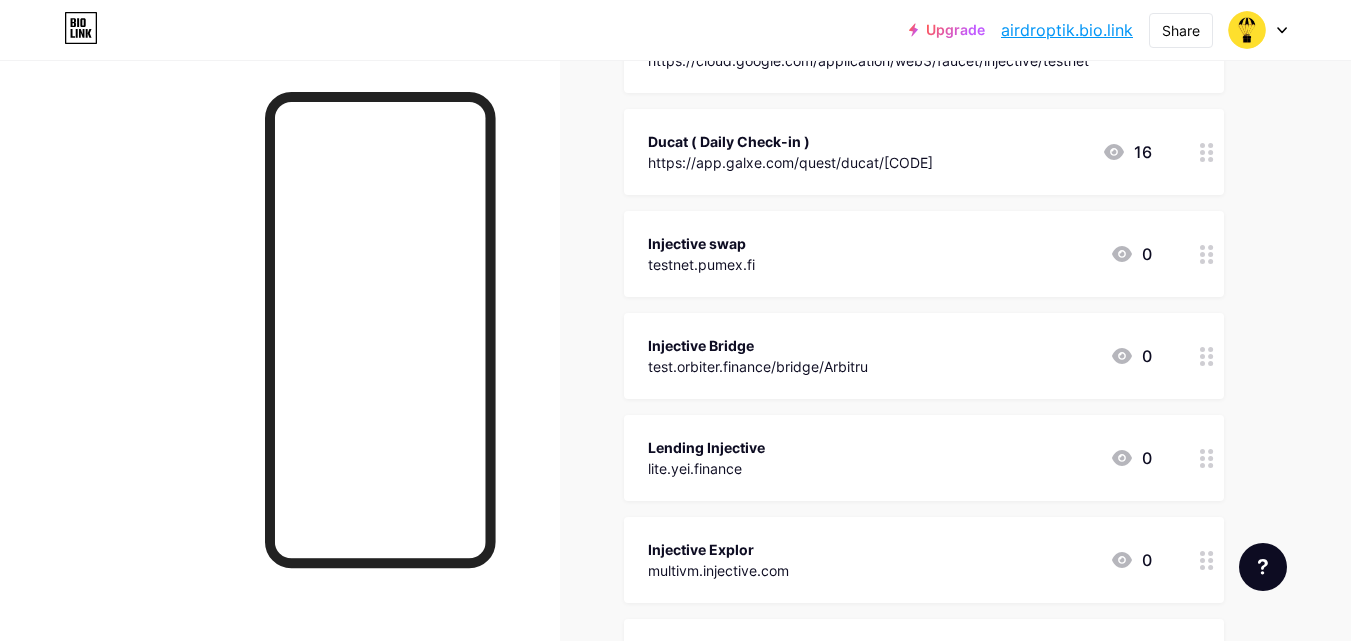 click on "Lending Injective
lite.yei.finance
0" at bounding box center (900, 458) 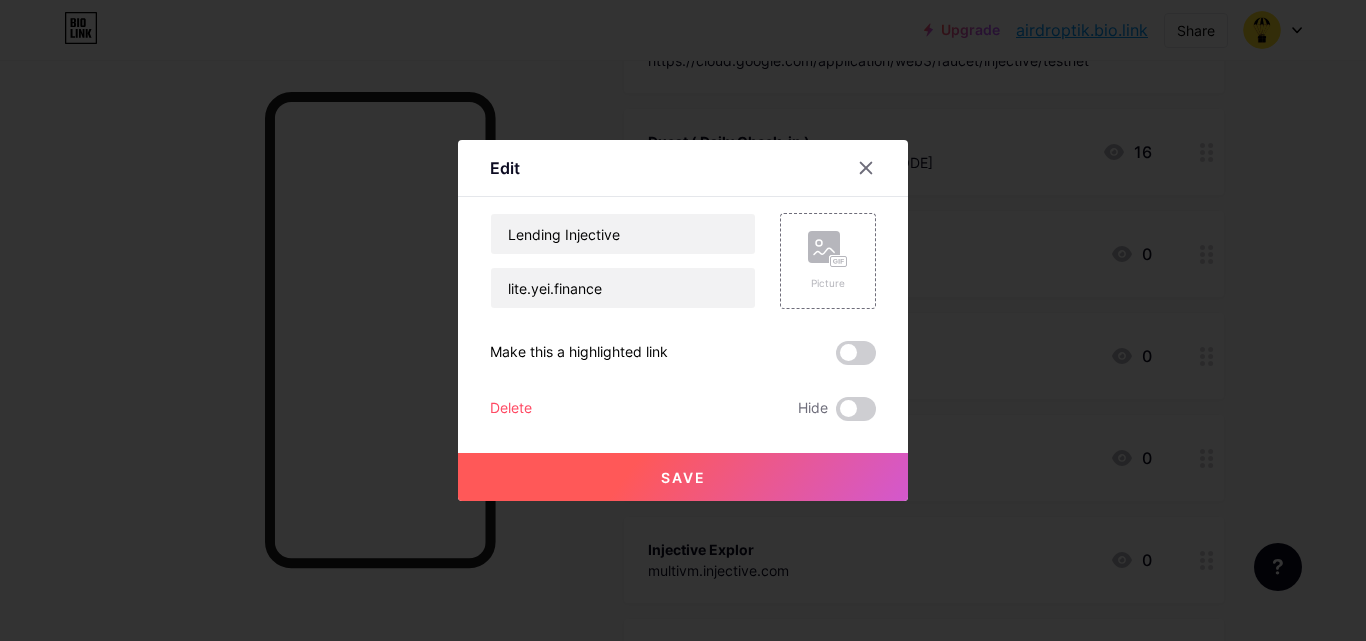 click at bounding box center [683, 320] 